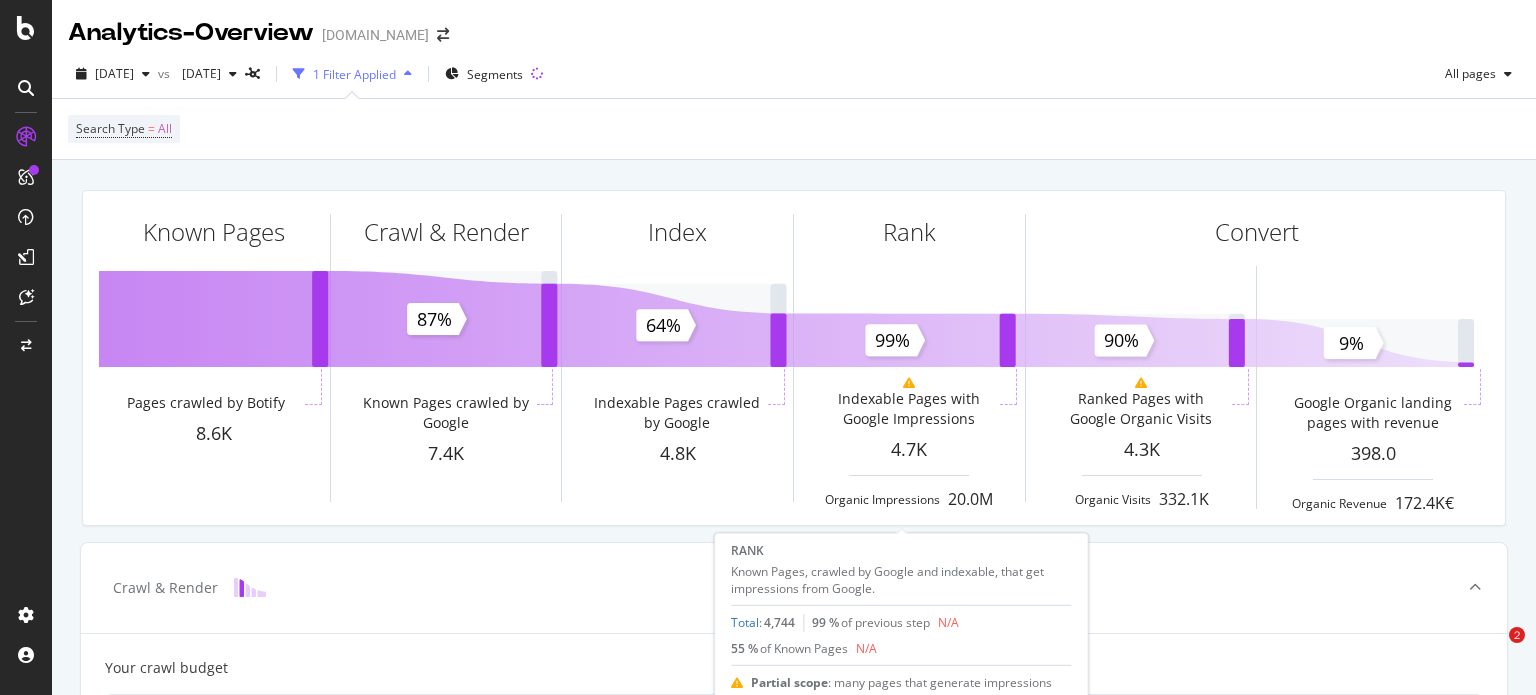 scroll, scrollTop: 0, scrollLeft: 0, axis: both 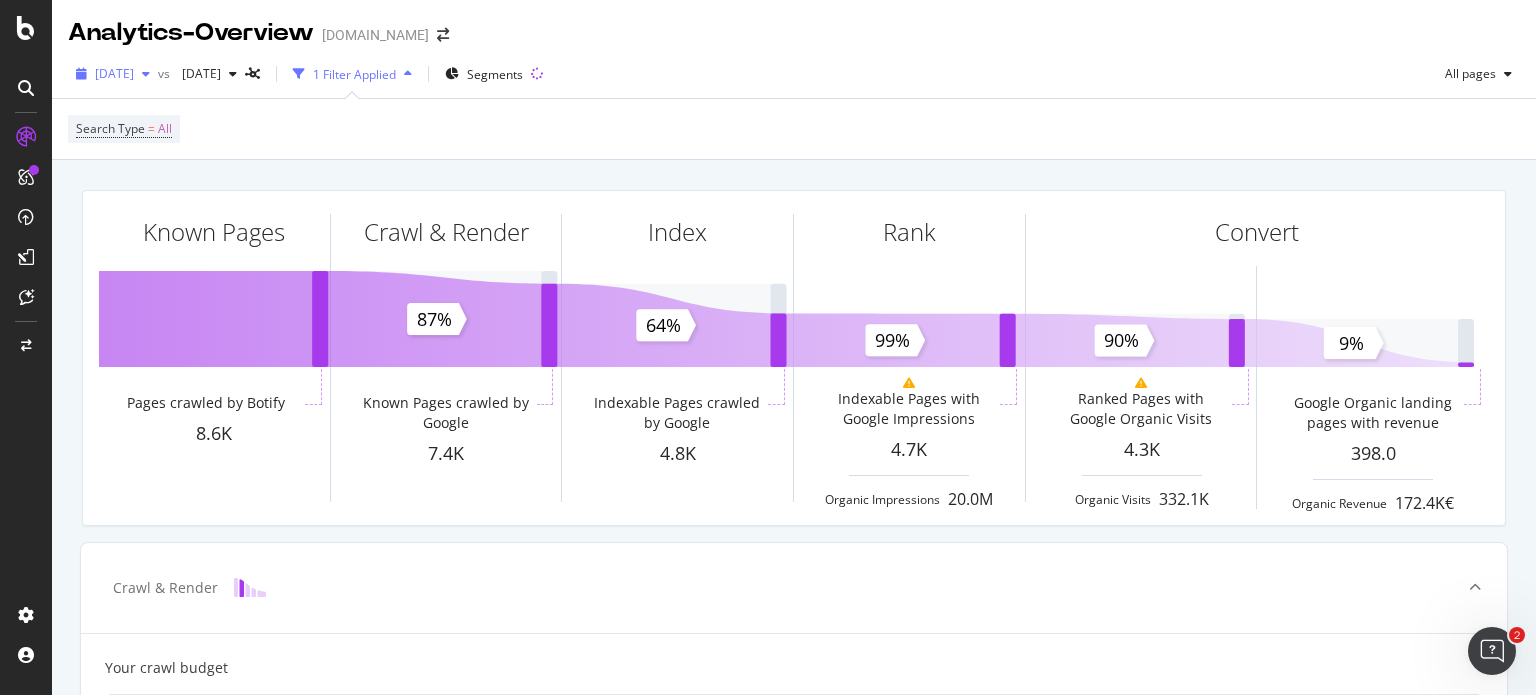 click on "[DATE]" at bounding box center (113, 74) 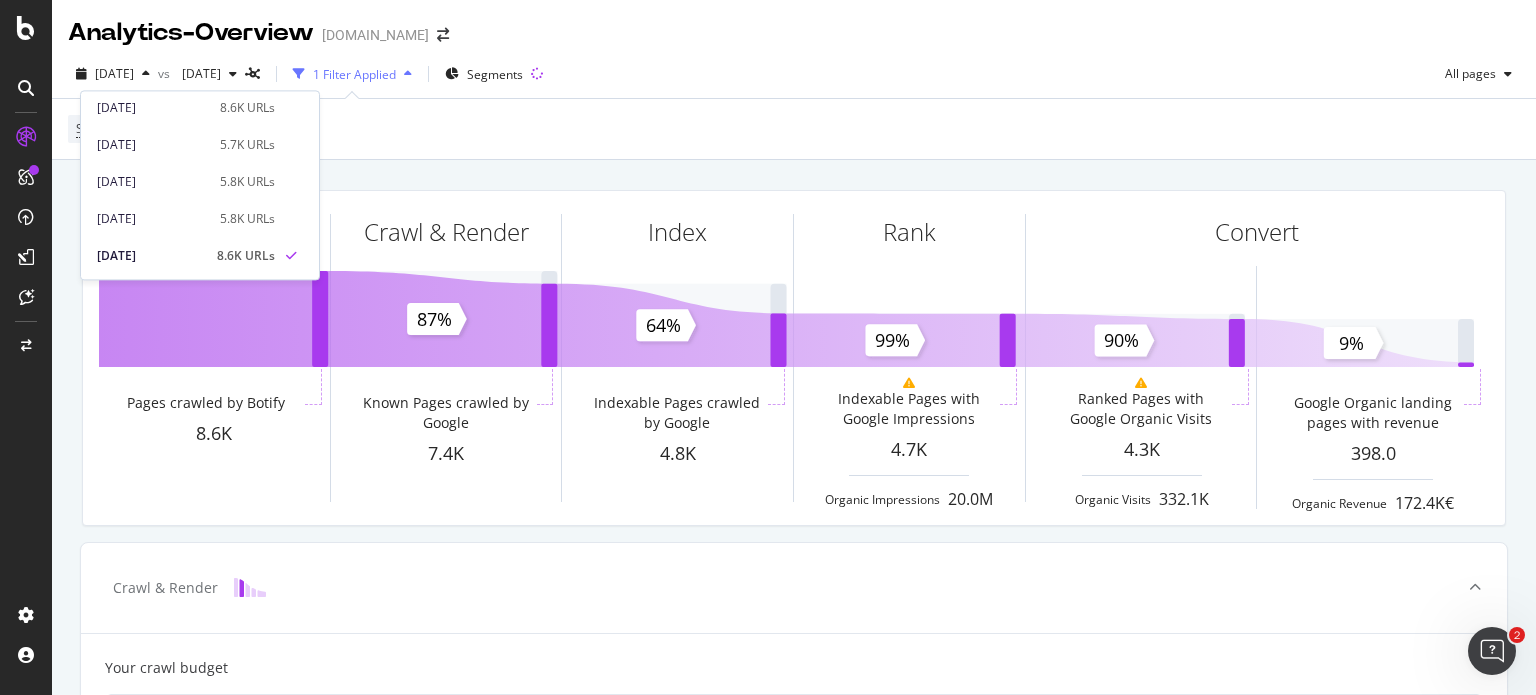 scroll, scrollTop: 845, scrollLeft: 0, axis: vertical 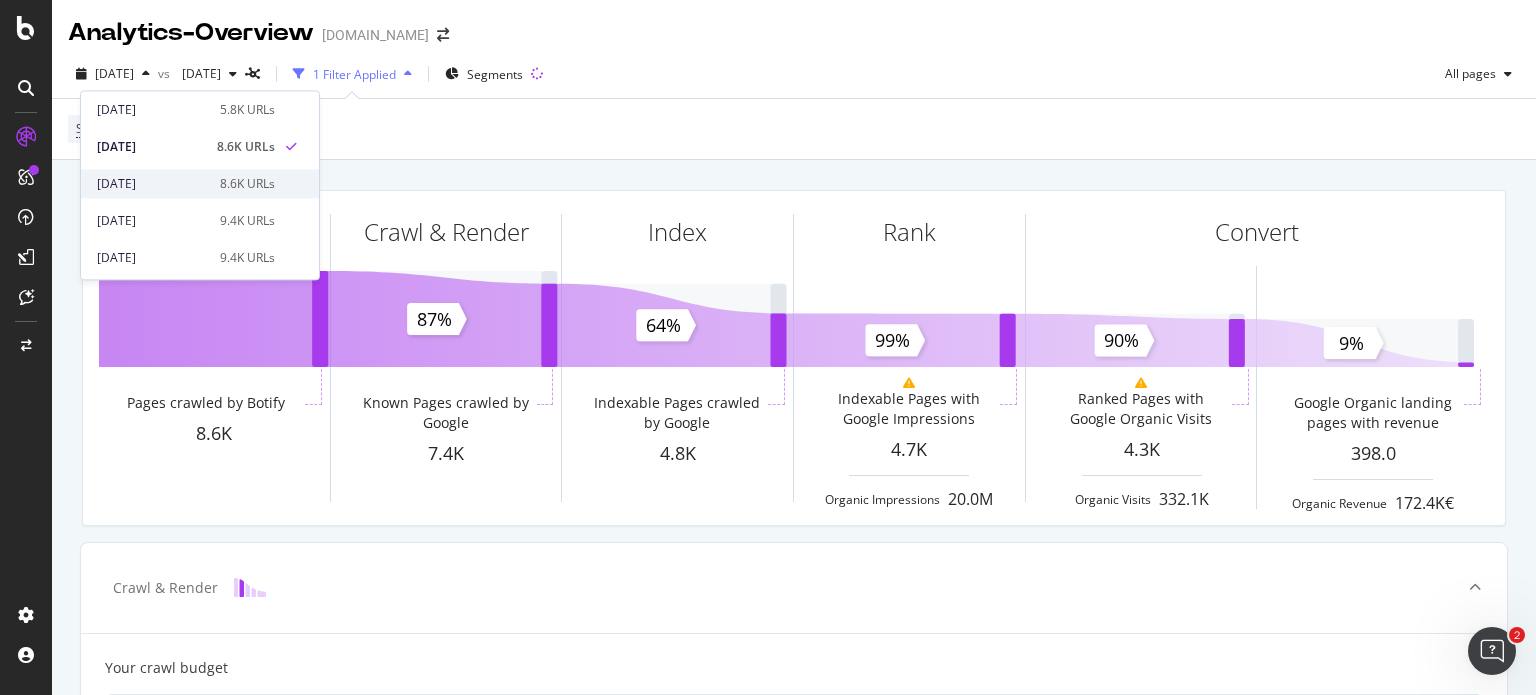 click on "[DATE]" at bounding box center [152, 184] 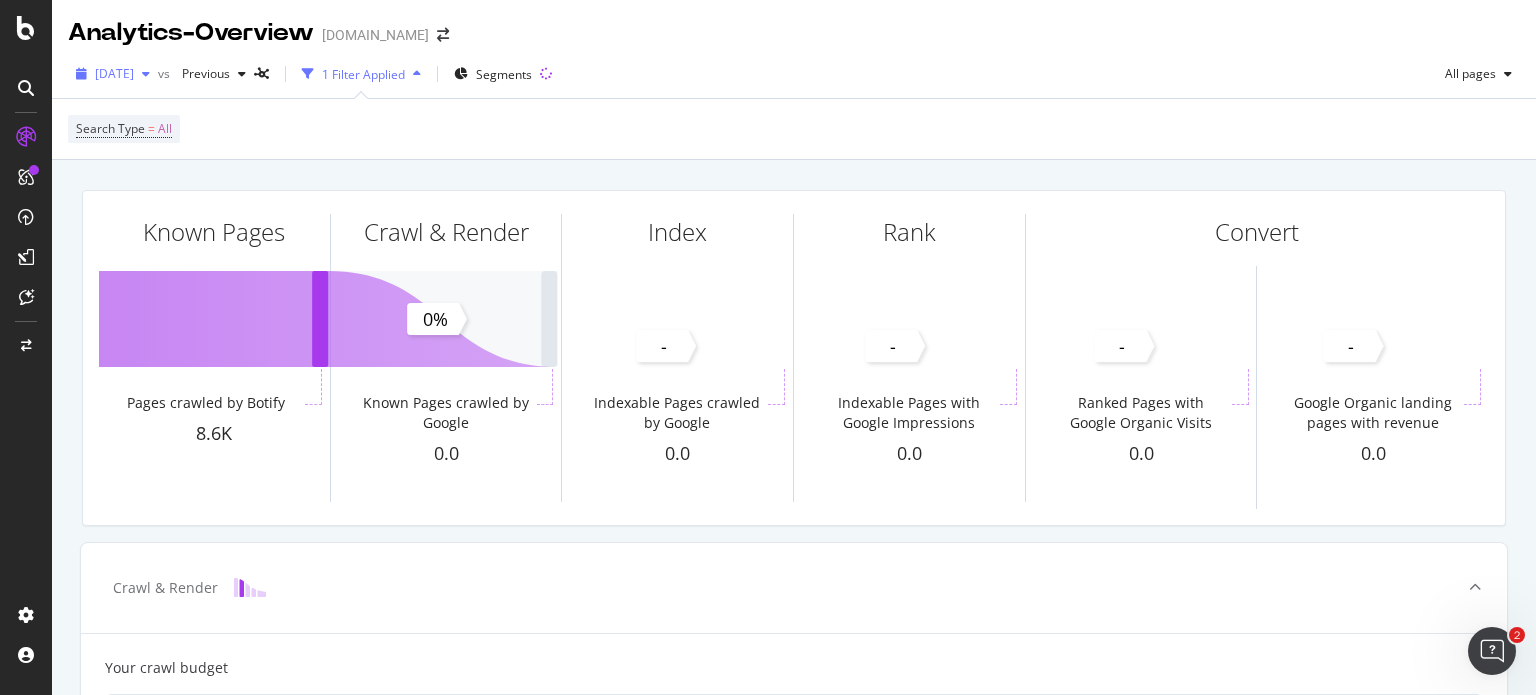 click on "[DATE]" at bounding box center [113, 74] 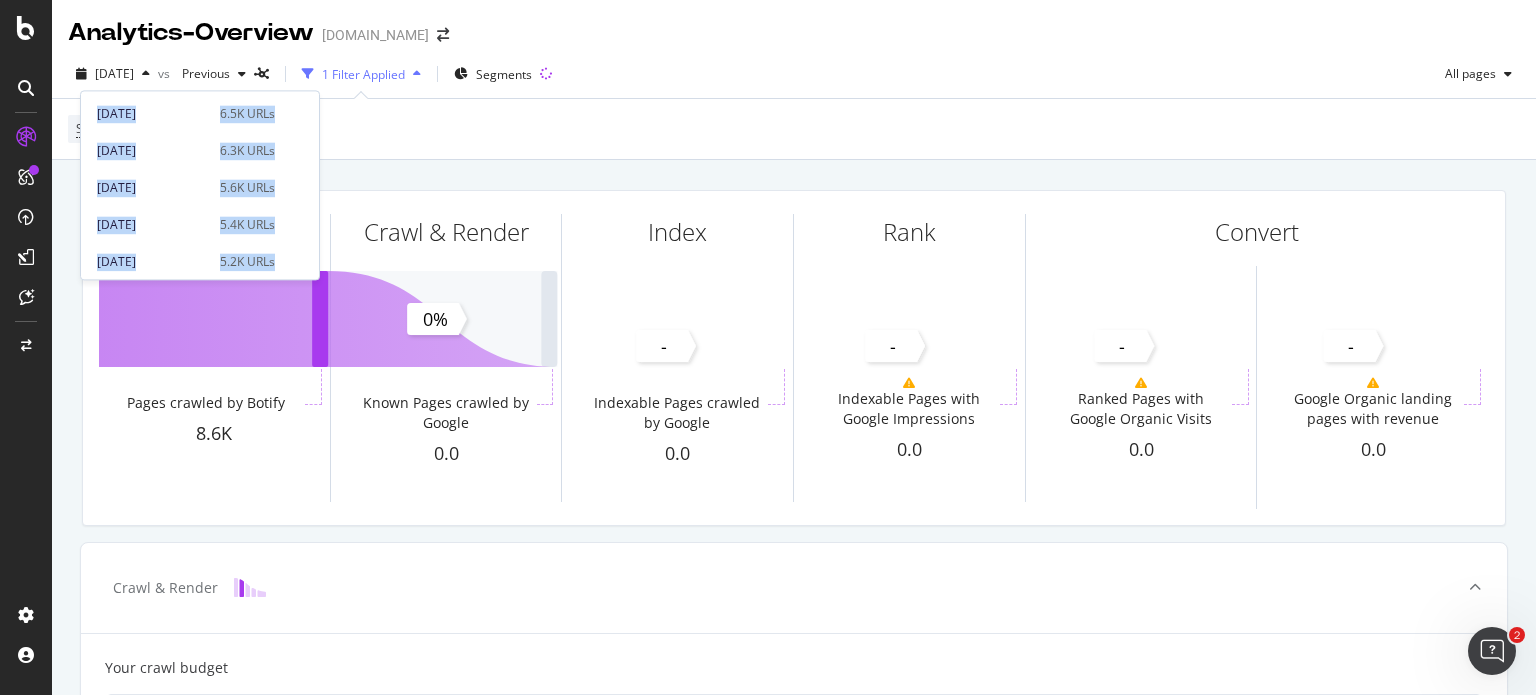 scroll, scrollTop: 676, scrollLeft: 0, axis: vertical 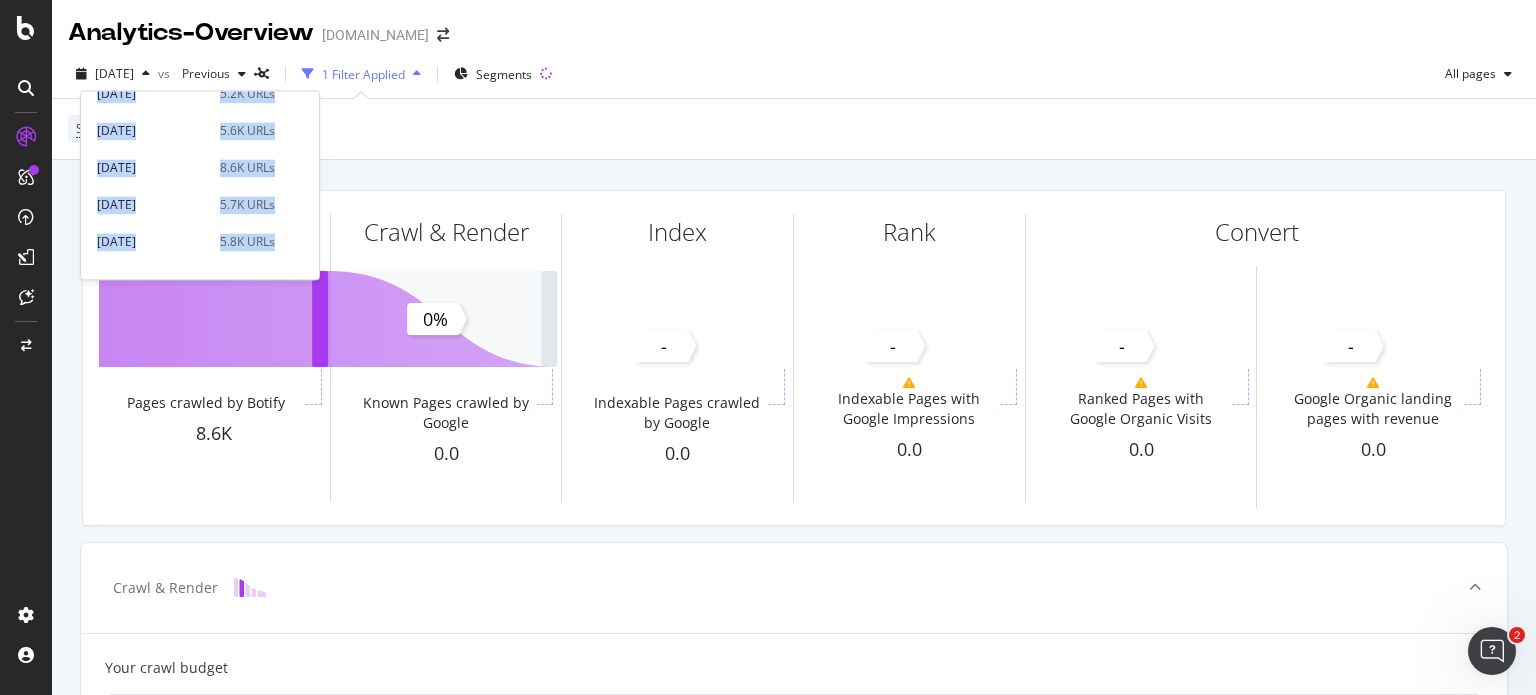 drag, startPoint x: 312, startPoint y: 111, endPoint x: 312, endPoint y: 279, distance: 168 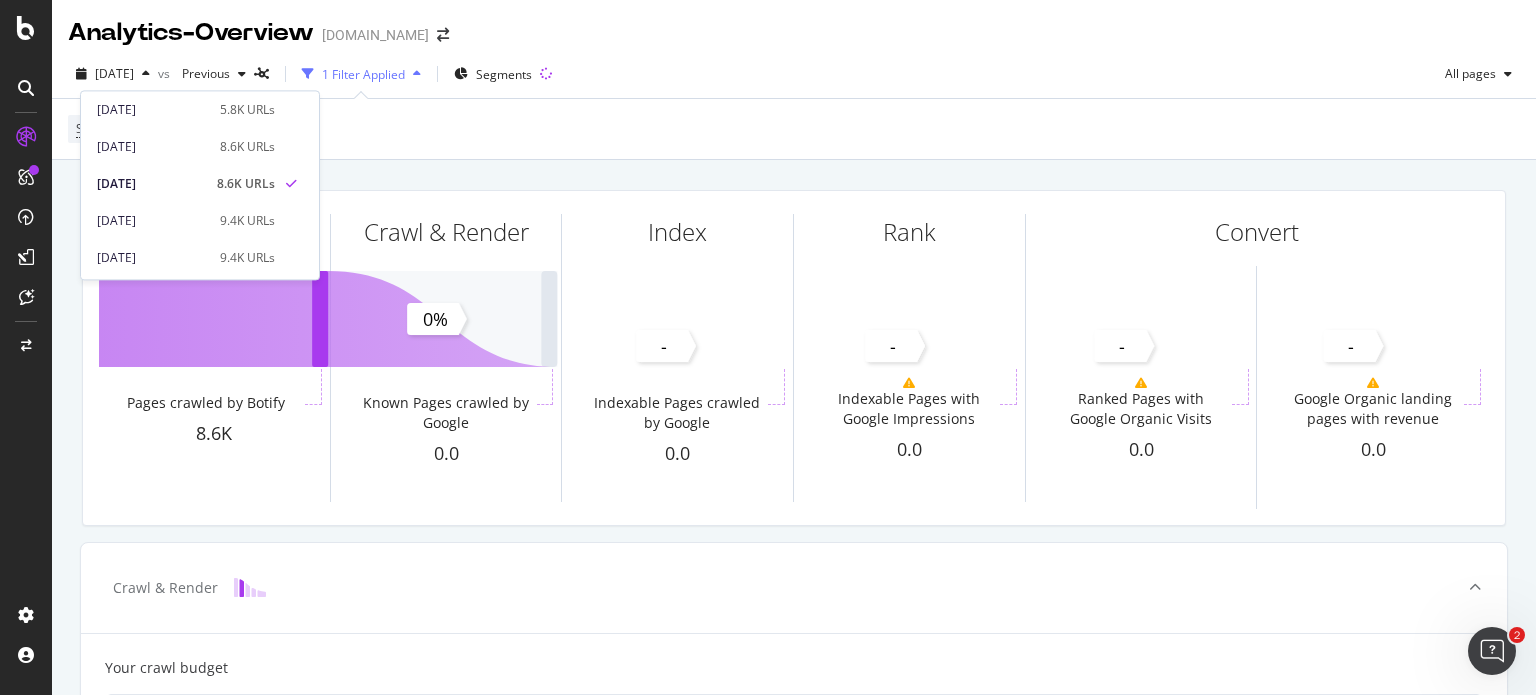 click on "[DATE] 9.4K URLs" at bounding box center [200, 216] 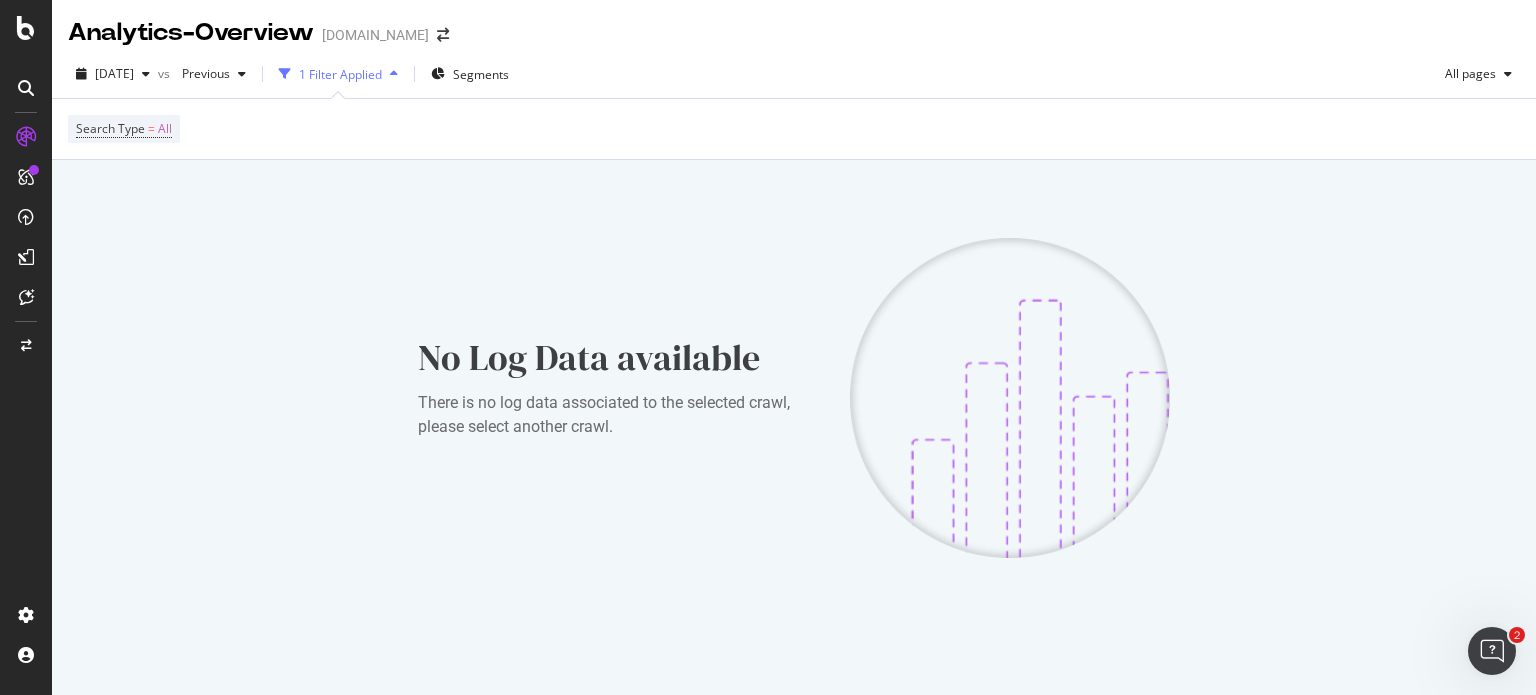 click on "No Log Data available There is no log data associated to the selected crawl, please select another crawl." at bounding box center (794, 398) 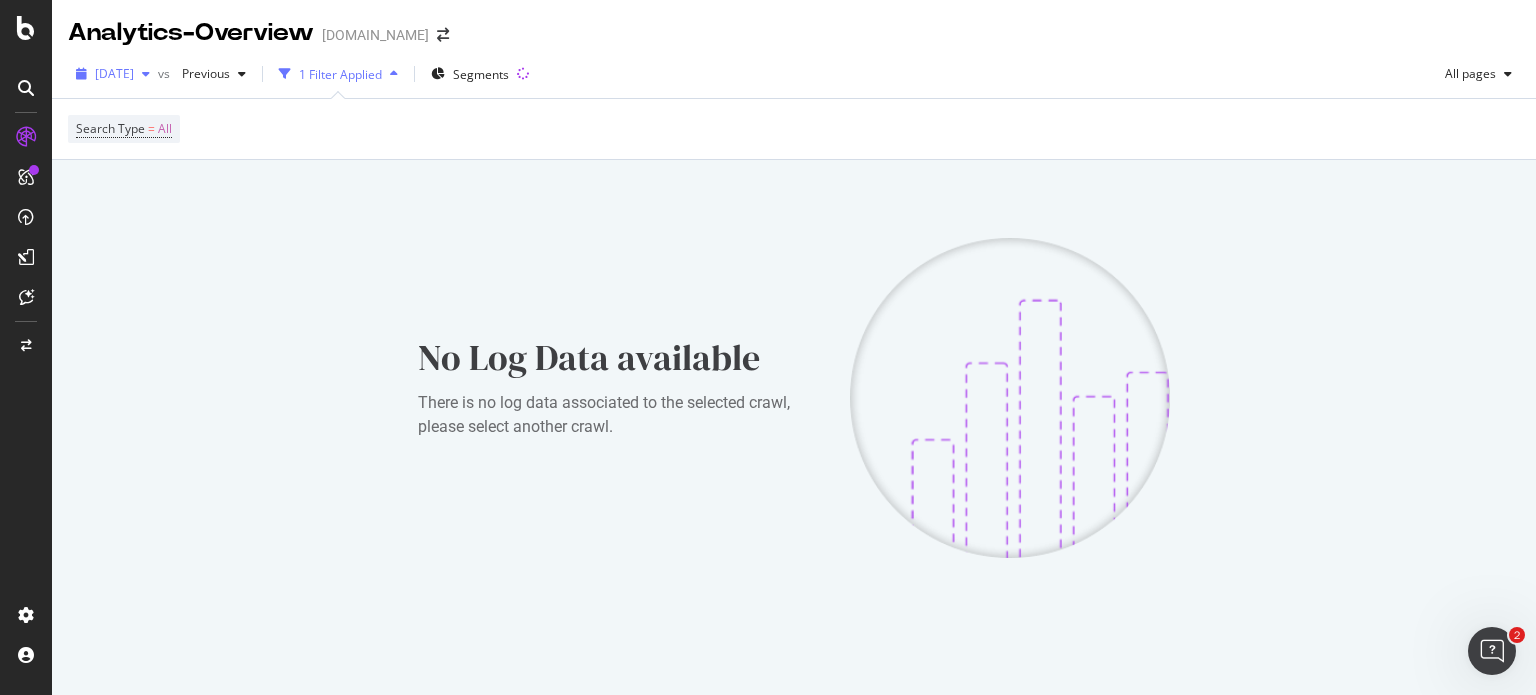 click at bounding box center [146, 74] 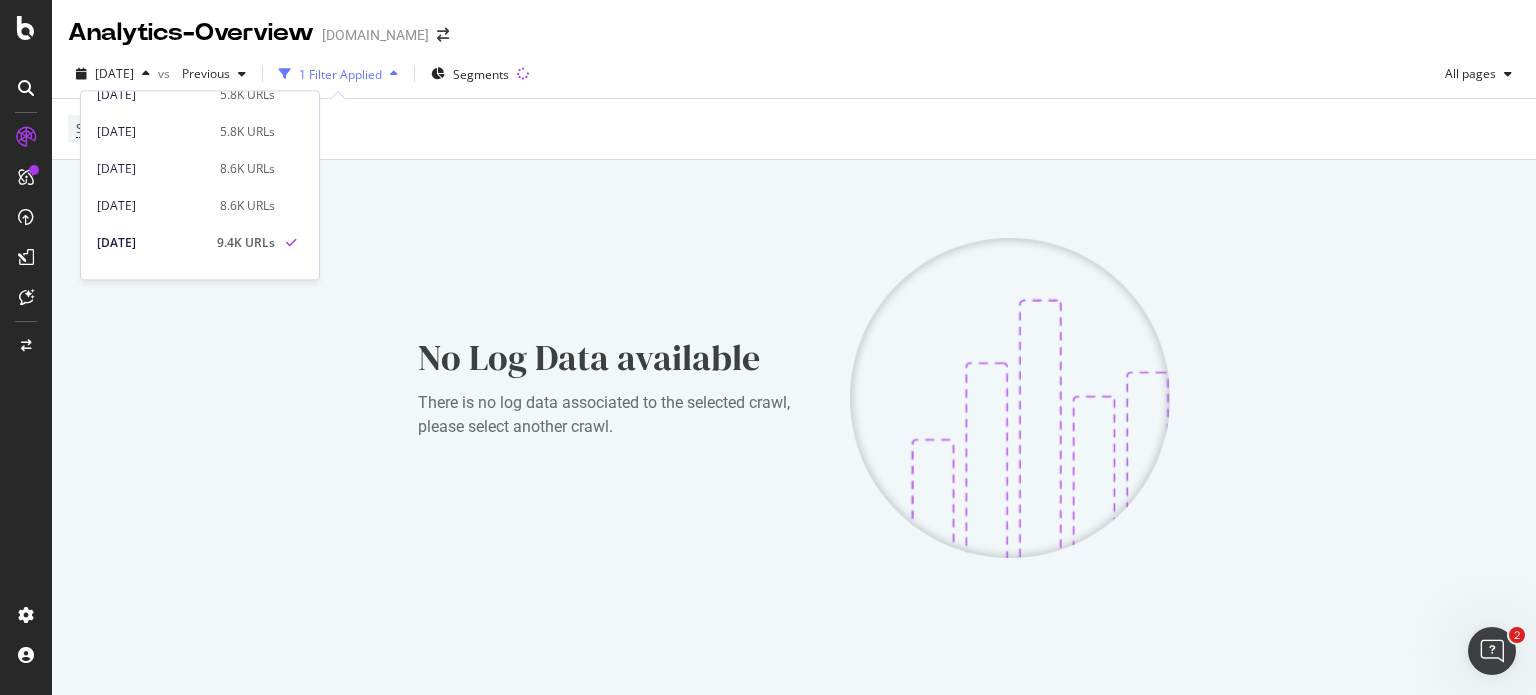scroll, scrollTop: 845, scrollLeft: 0, axis: vertical 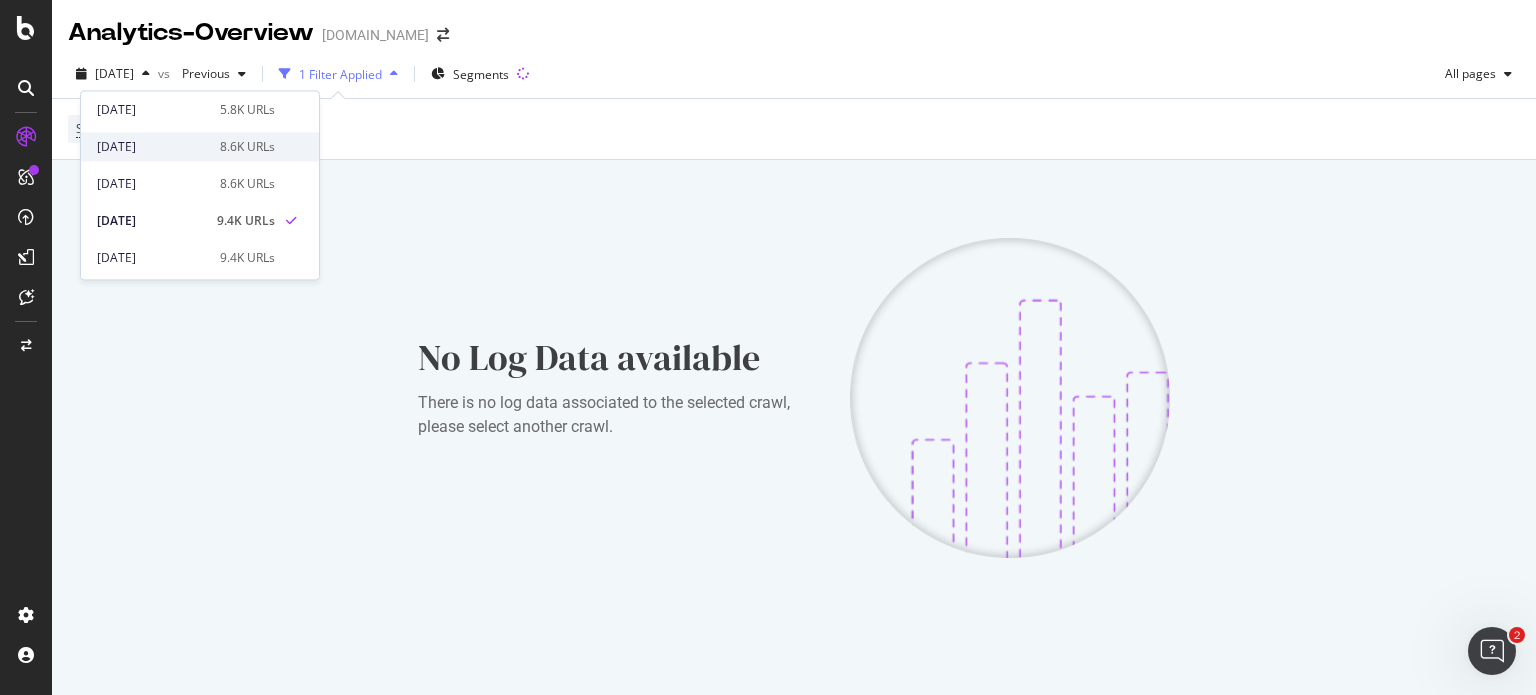 click on "[DATE]" at bounding box center (152, 147) 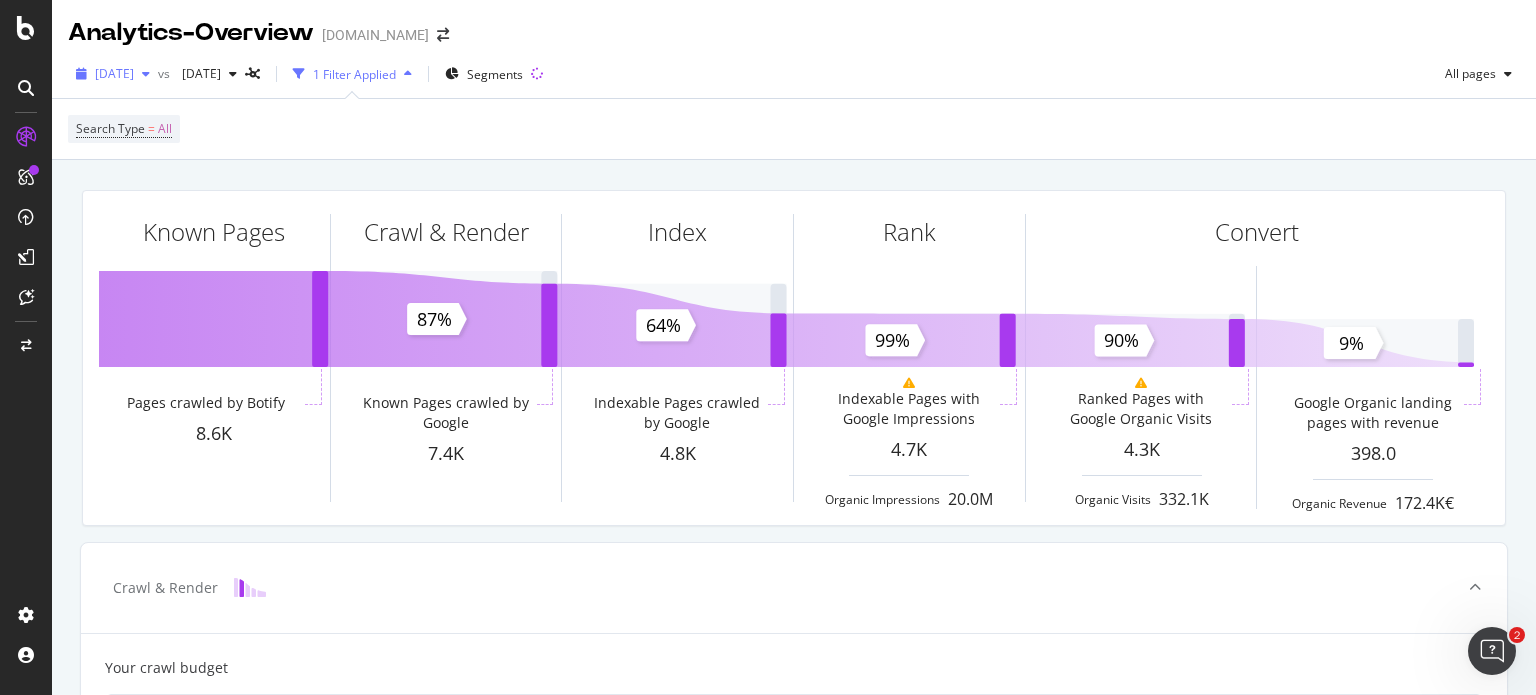 click at bounding box center [146, 74] 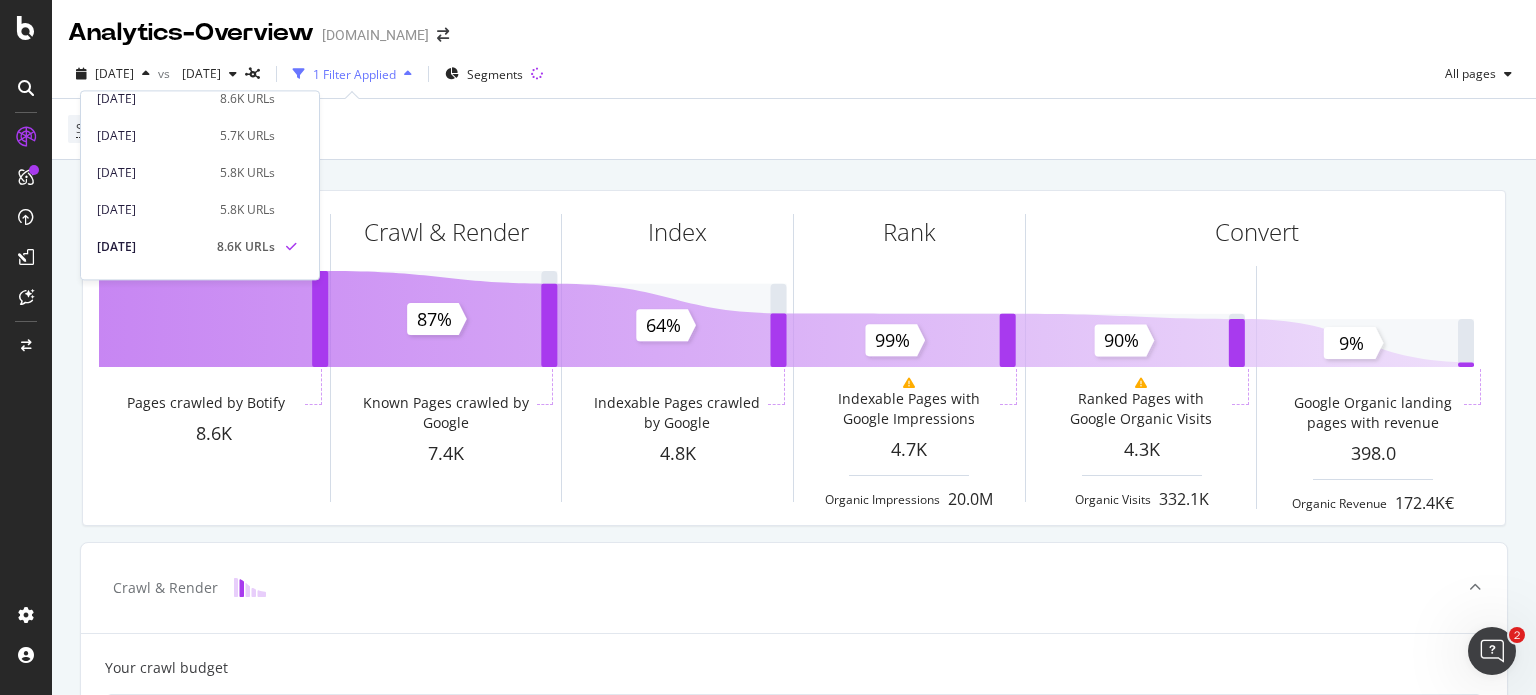 scroll, scrollTop: 845, scrollLeft: 0, axis: vertical 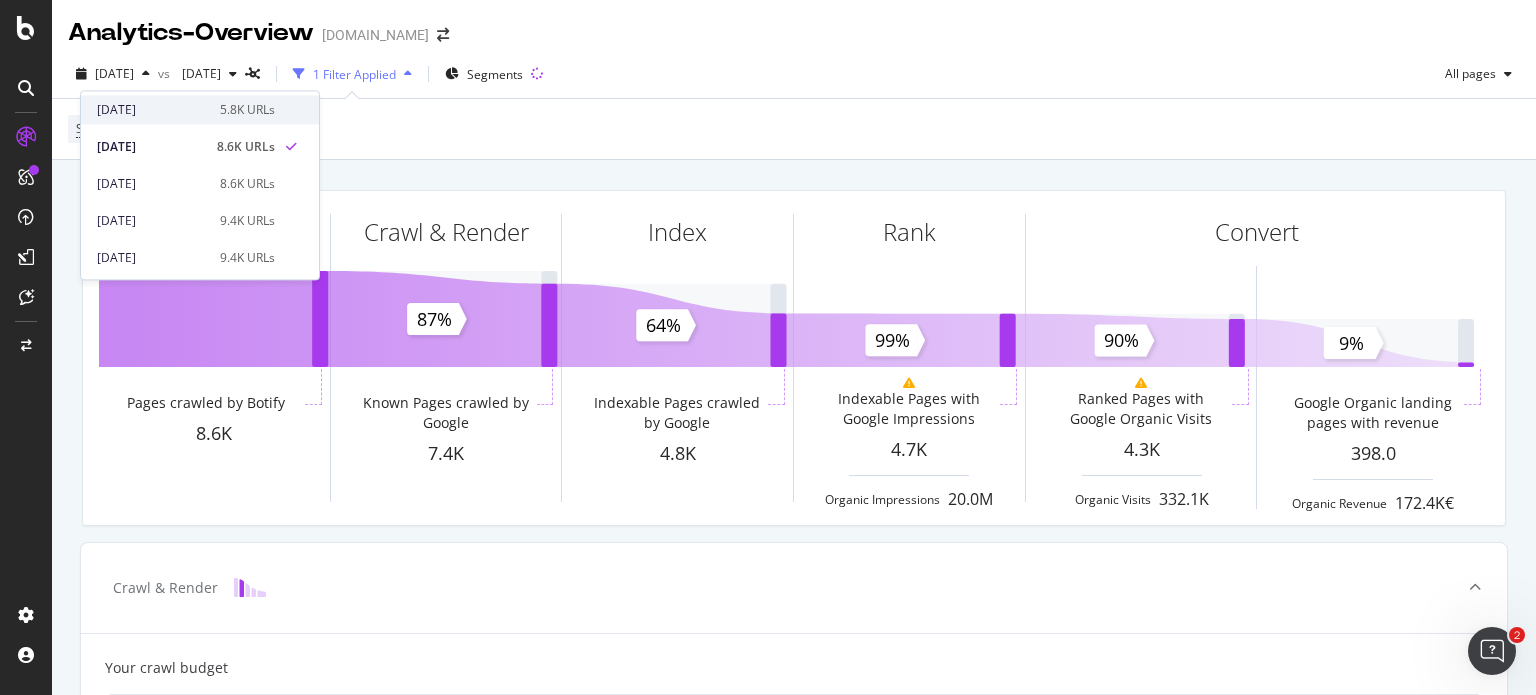 click on "[DATE]" at bounding box center [152, 110] 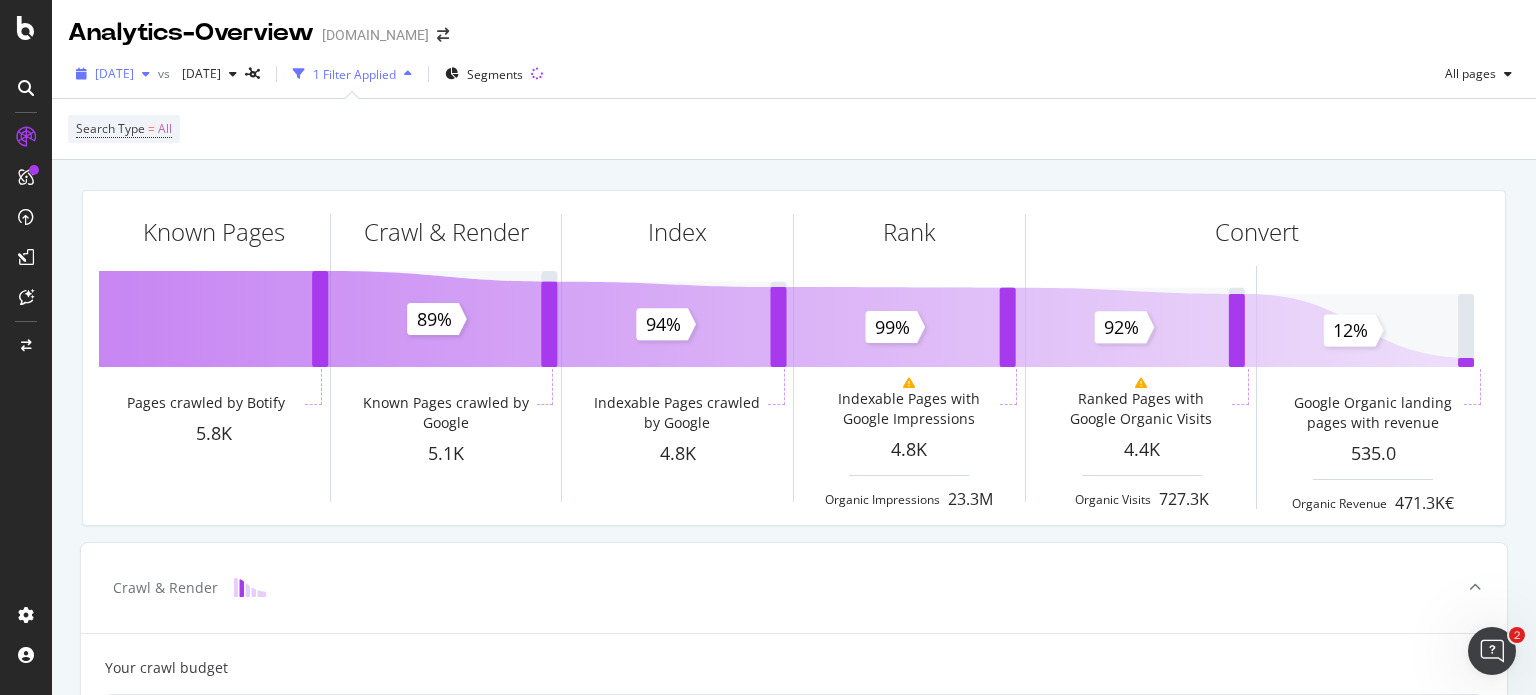 click at bounding box center (146, 74) 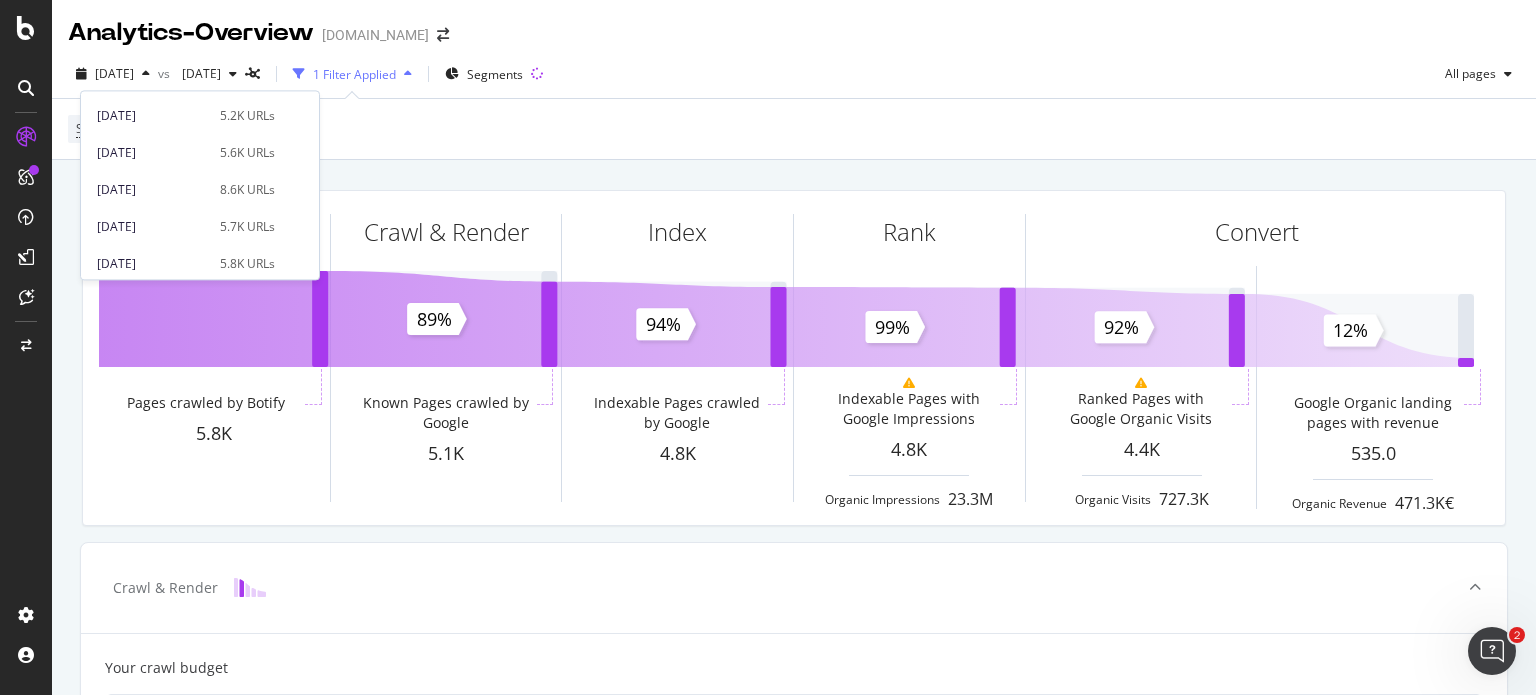 scroll, scrollTop: 845, scrollLeft: 0, axis: vertical 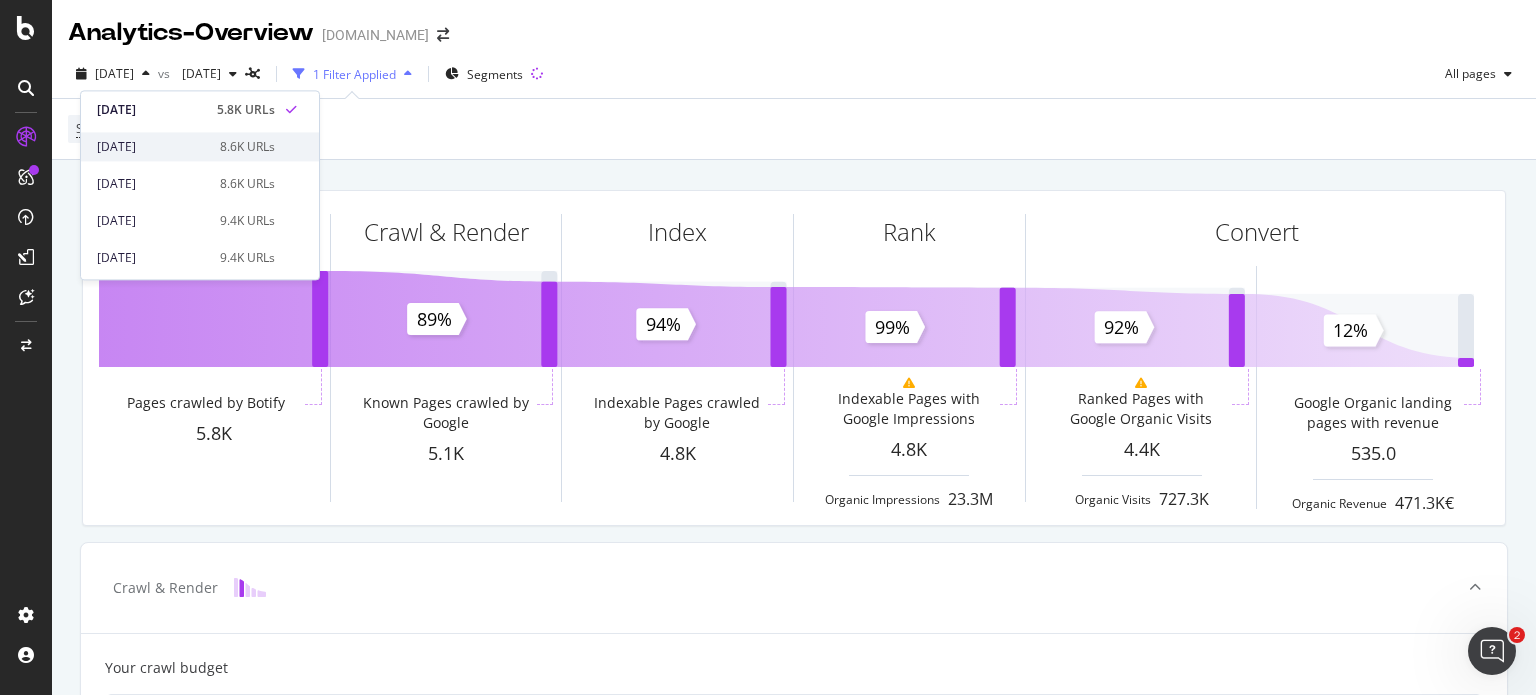 click on "[DATE]" at bounding box center (152, 147) 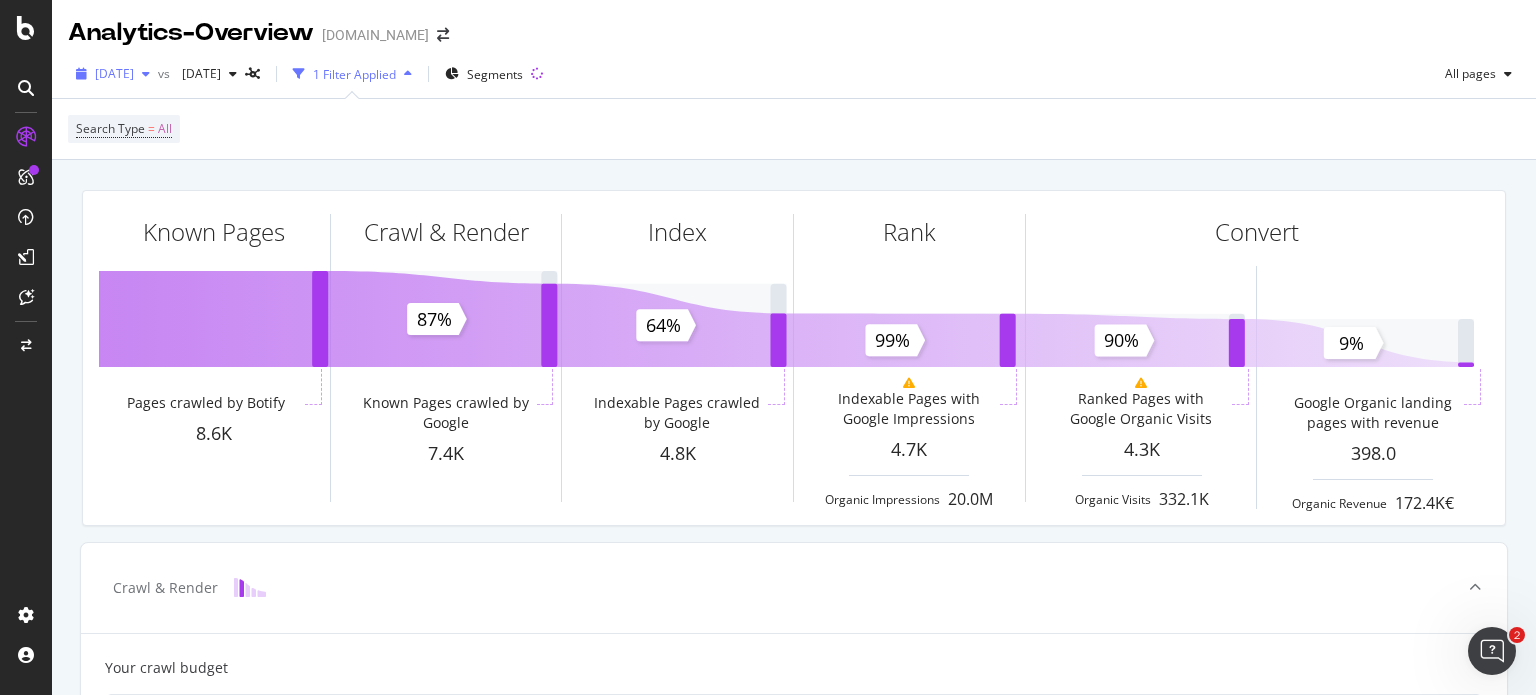 click at bounding box center [146, 74] 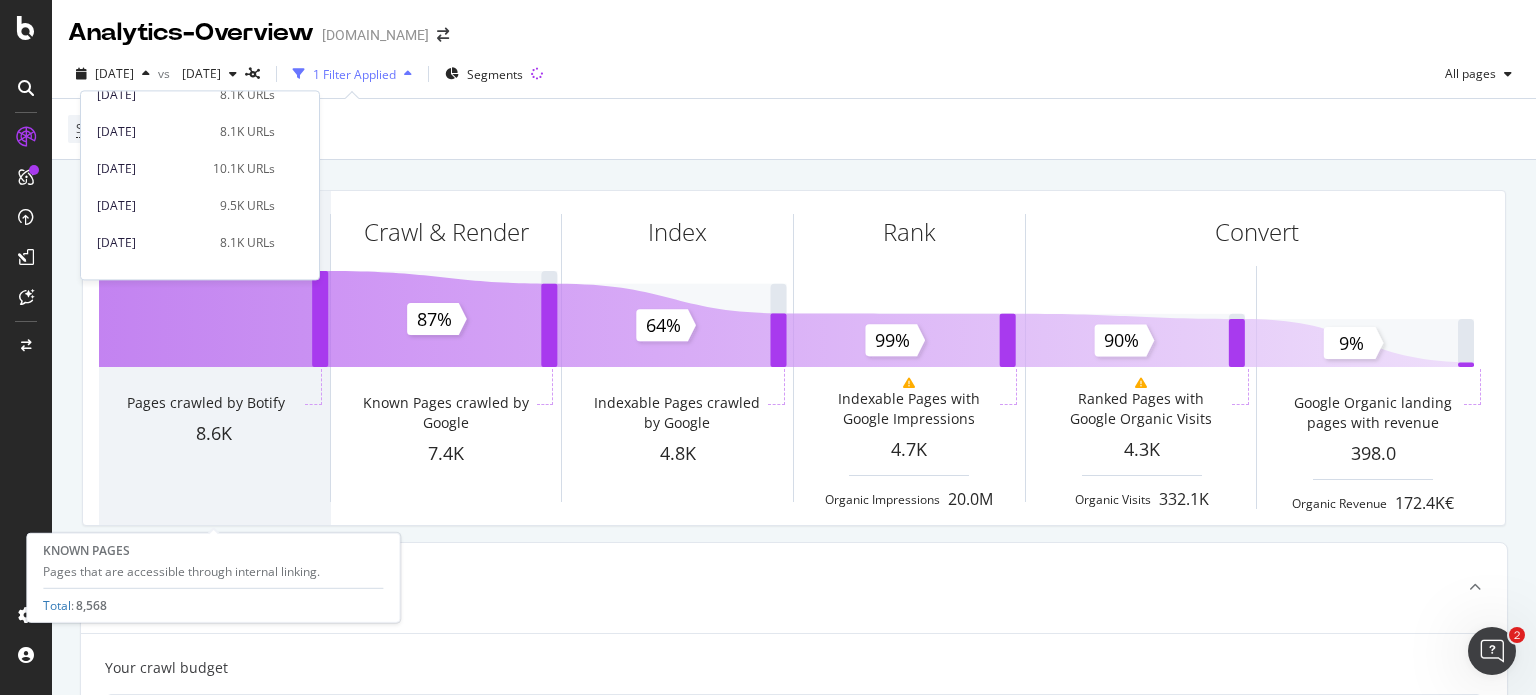 drag, startPoint x: 319, startPoint y: 115, endPoint x: 327, endPoint y: 272, distance: 157.20369 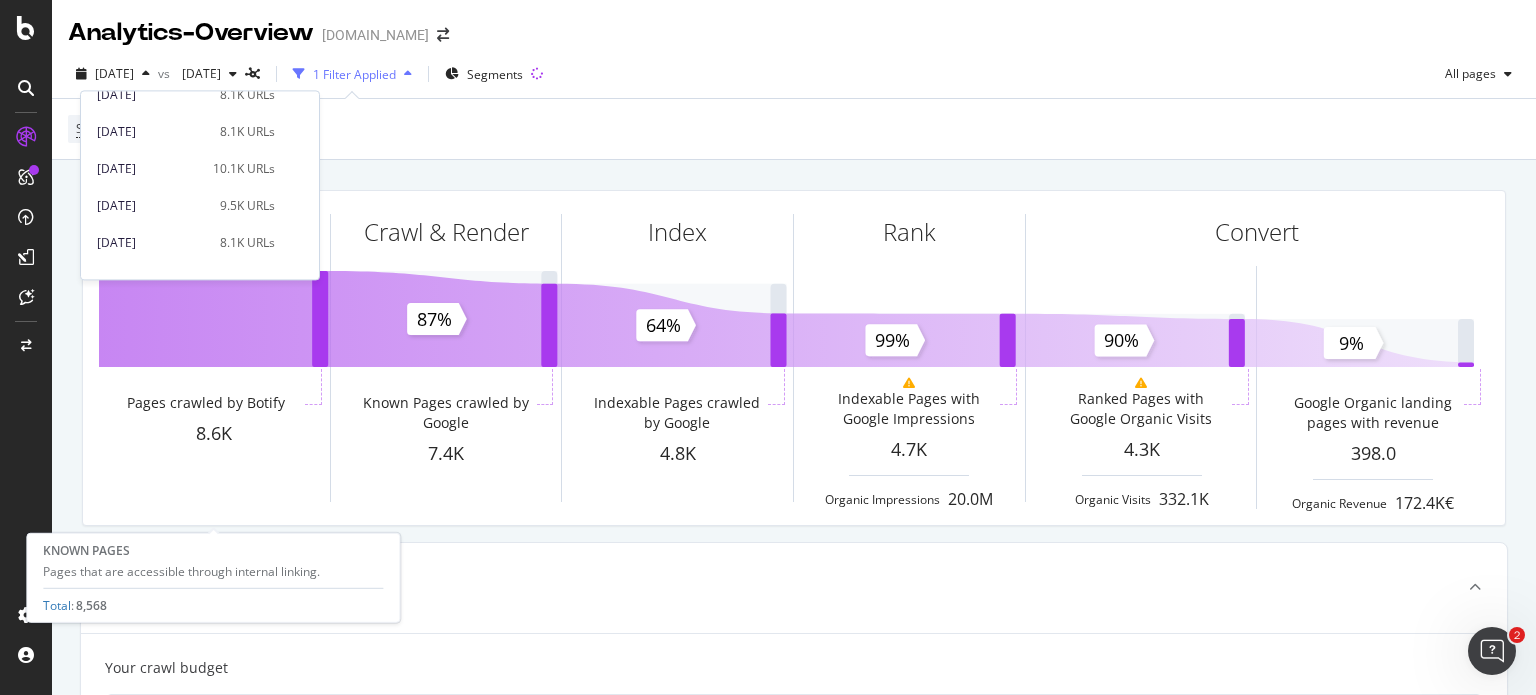 scroll, scrollTop: 197, scrollLeft: 0, axis: vertical 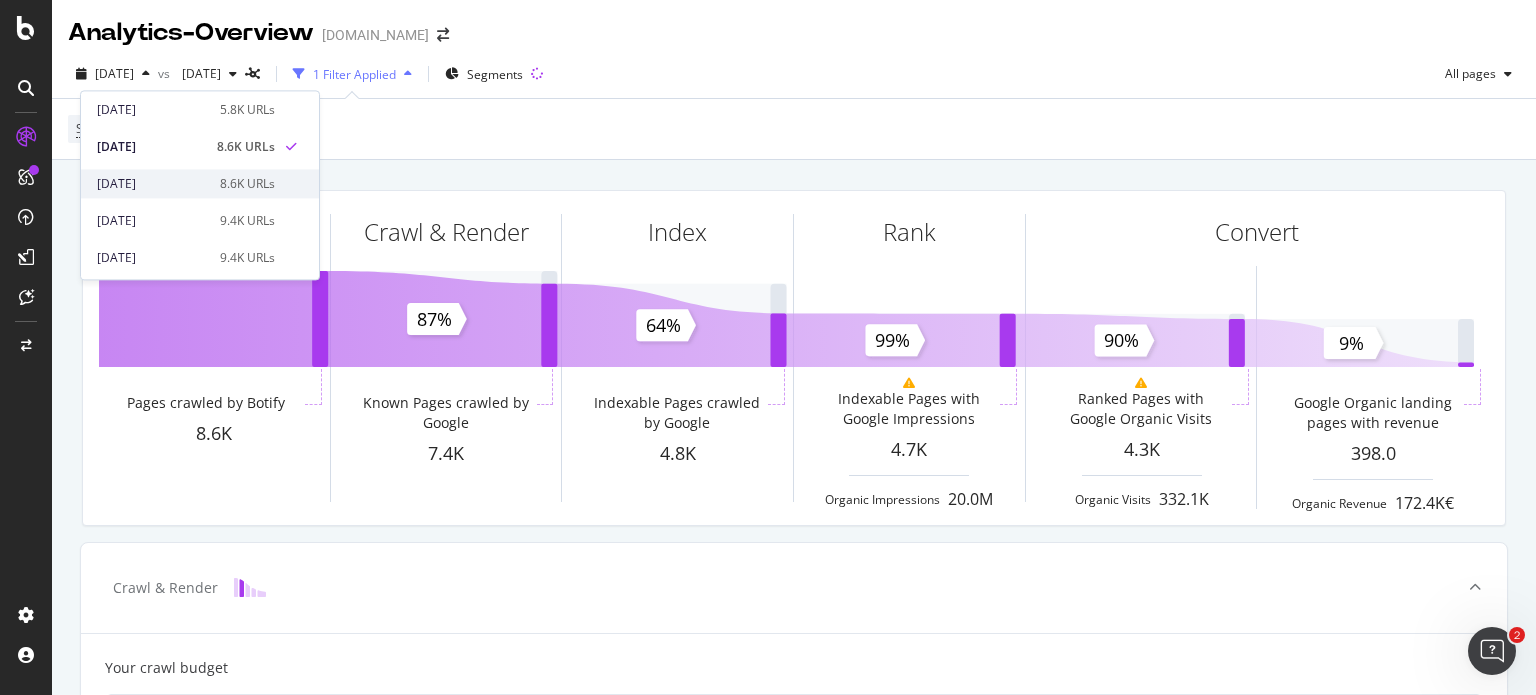 click on "[DATE] 8.6K URLs" at bounding box center (200, 183) 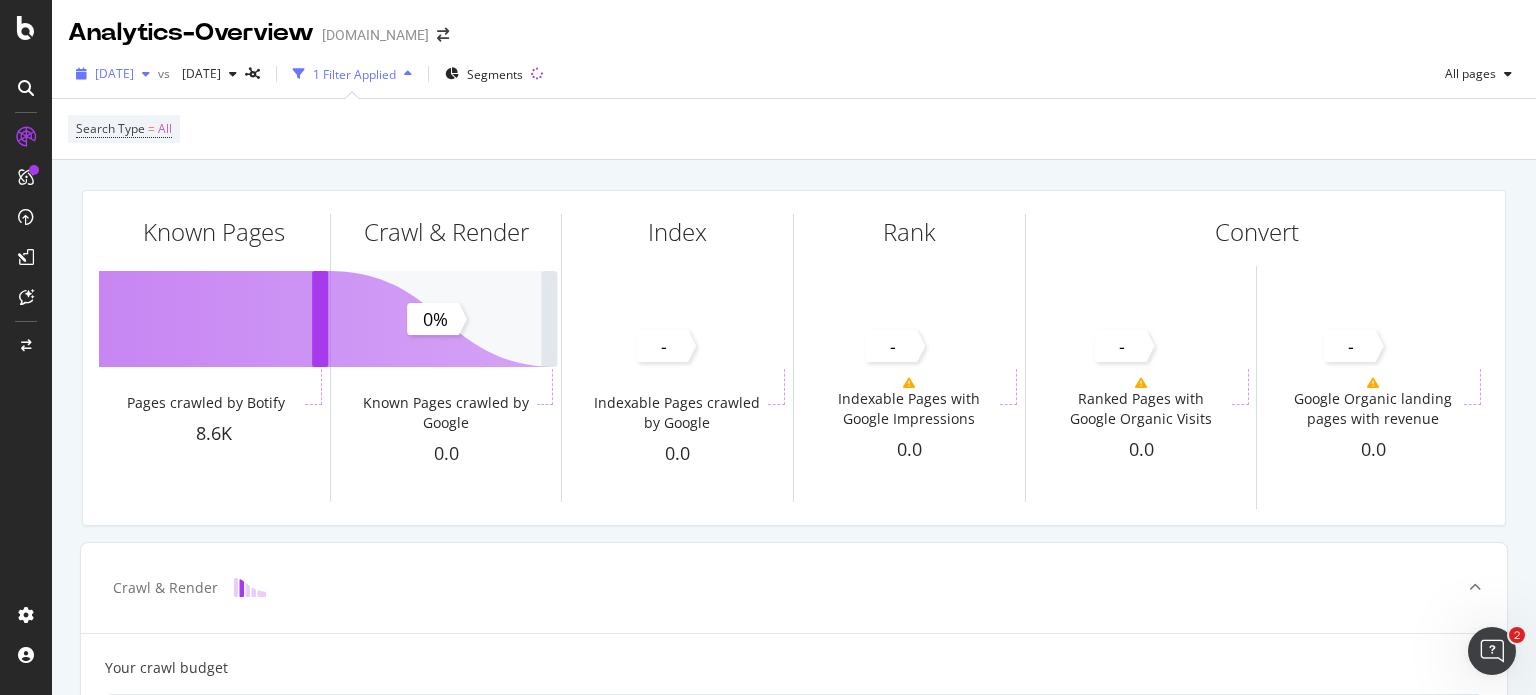 click at bounding box center (146, 74) 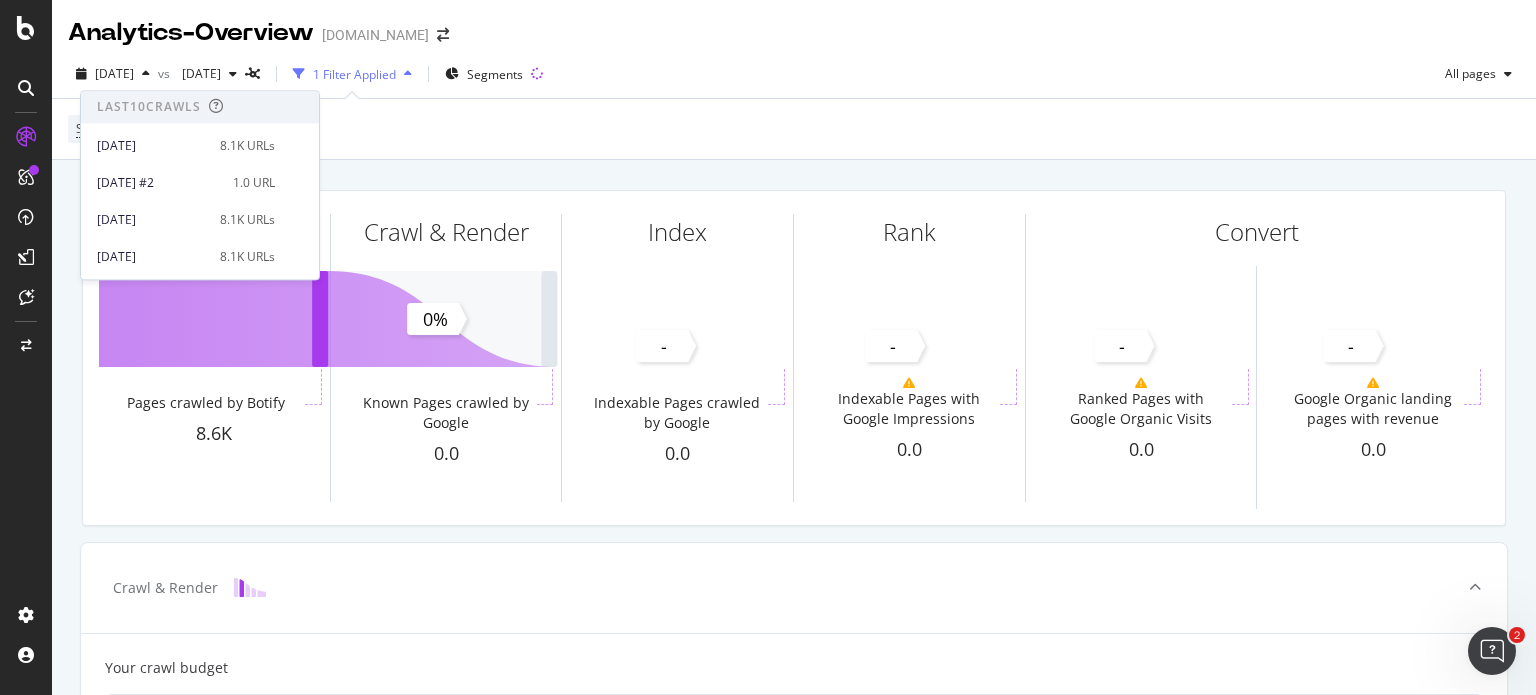 scroll, scrollTop: 845, scrollLeft: 0, axis: vertical 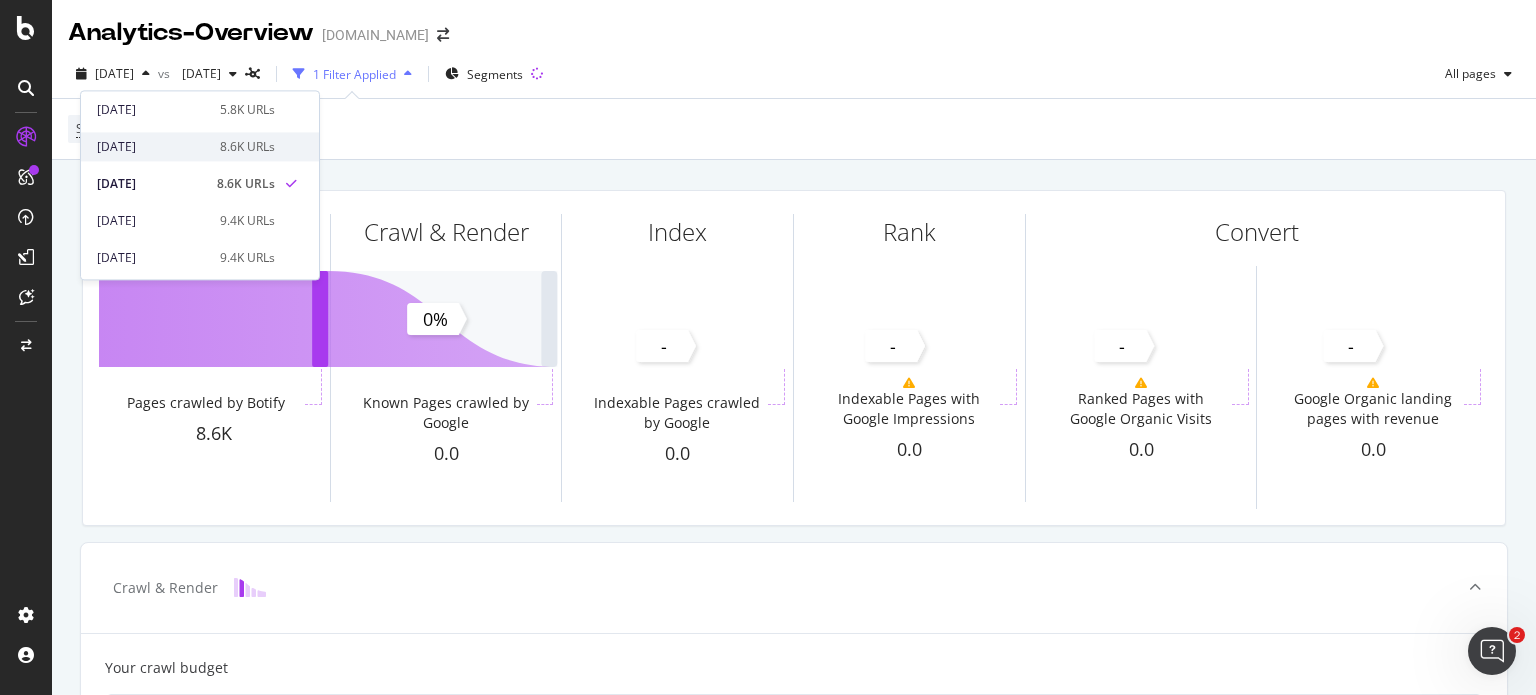 click on "[DATE]" at bounding box center (152, 147) 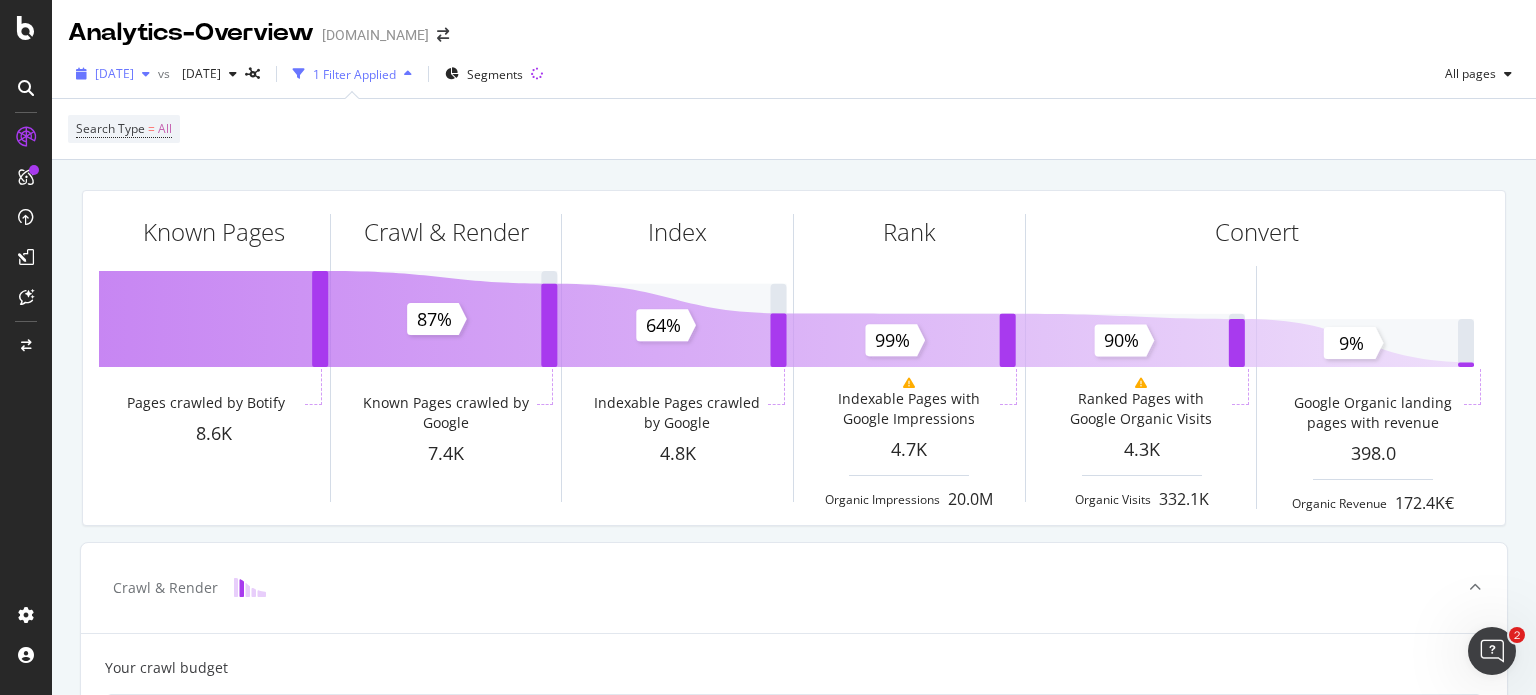 click at bounding box center (146, 74) 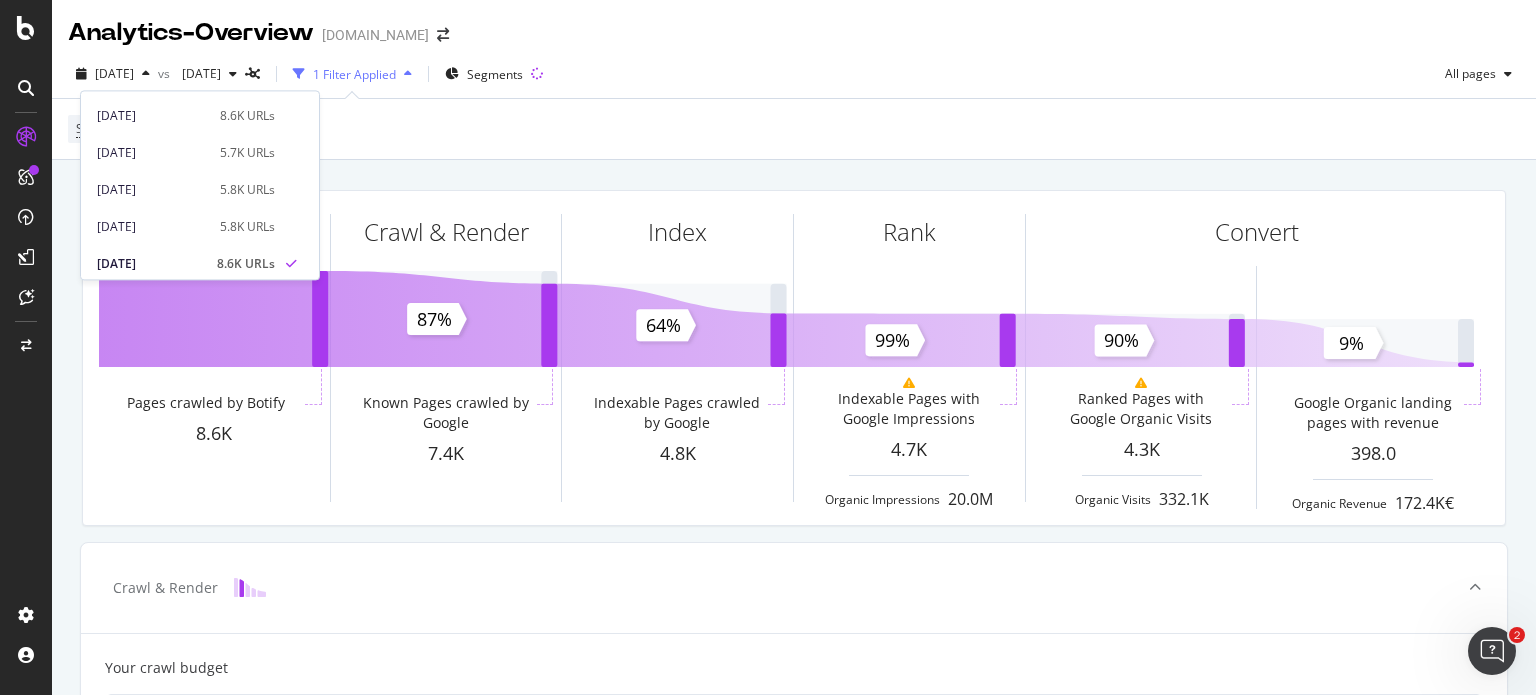 scroll, scrollTop: 845, scrollLeft: 0, axis: vertical 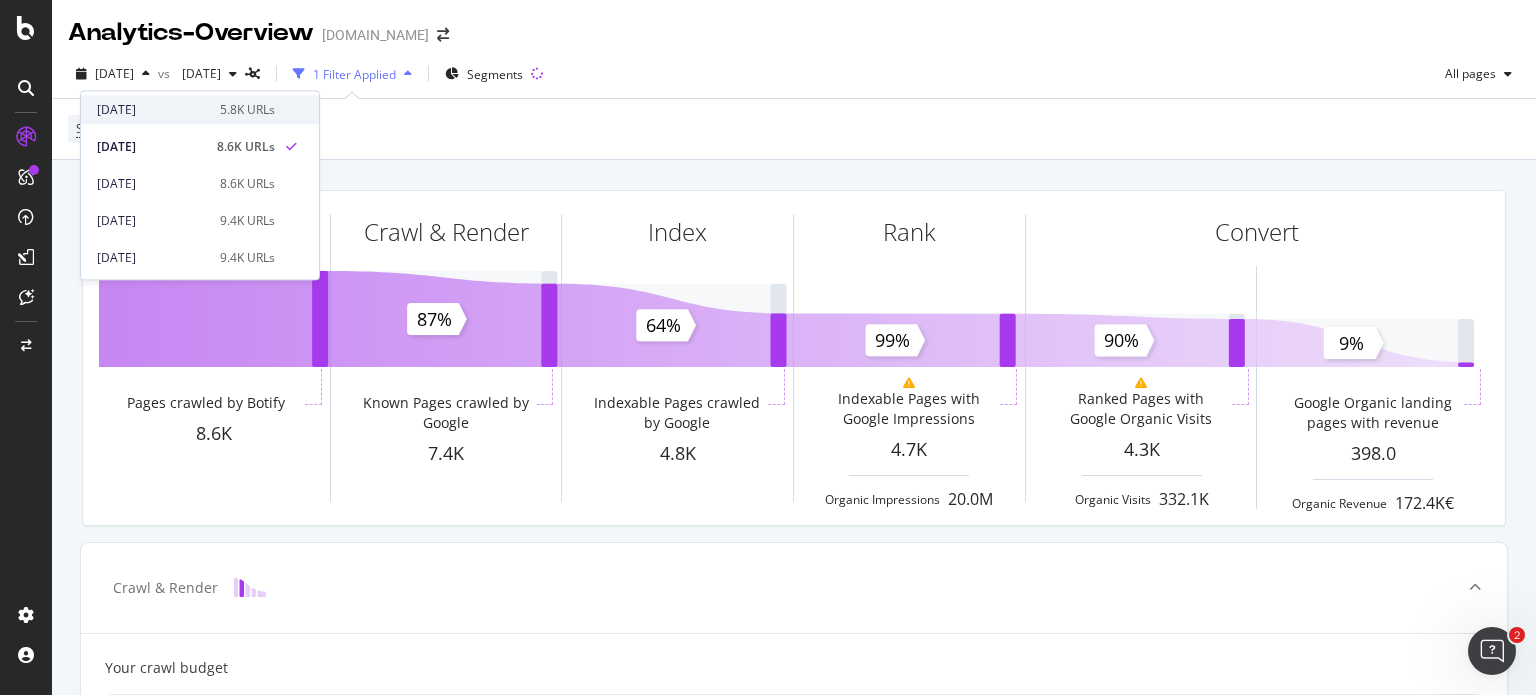 click on "[DATE]" at bounding box center (152, 110) 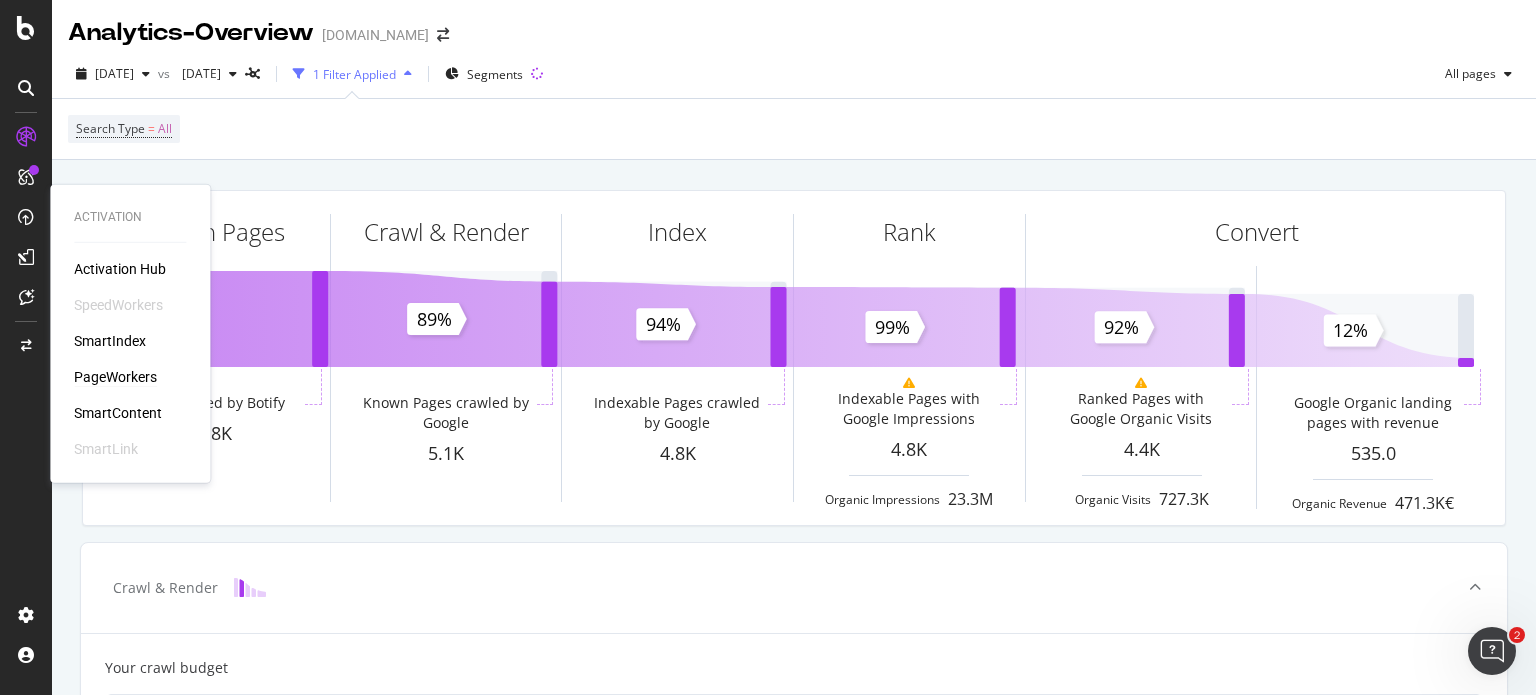 click on "PageWorkers" at bounding box center (115, 377) 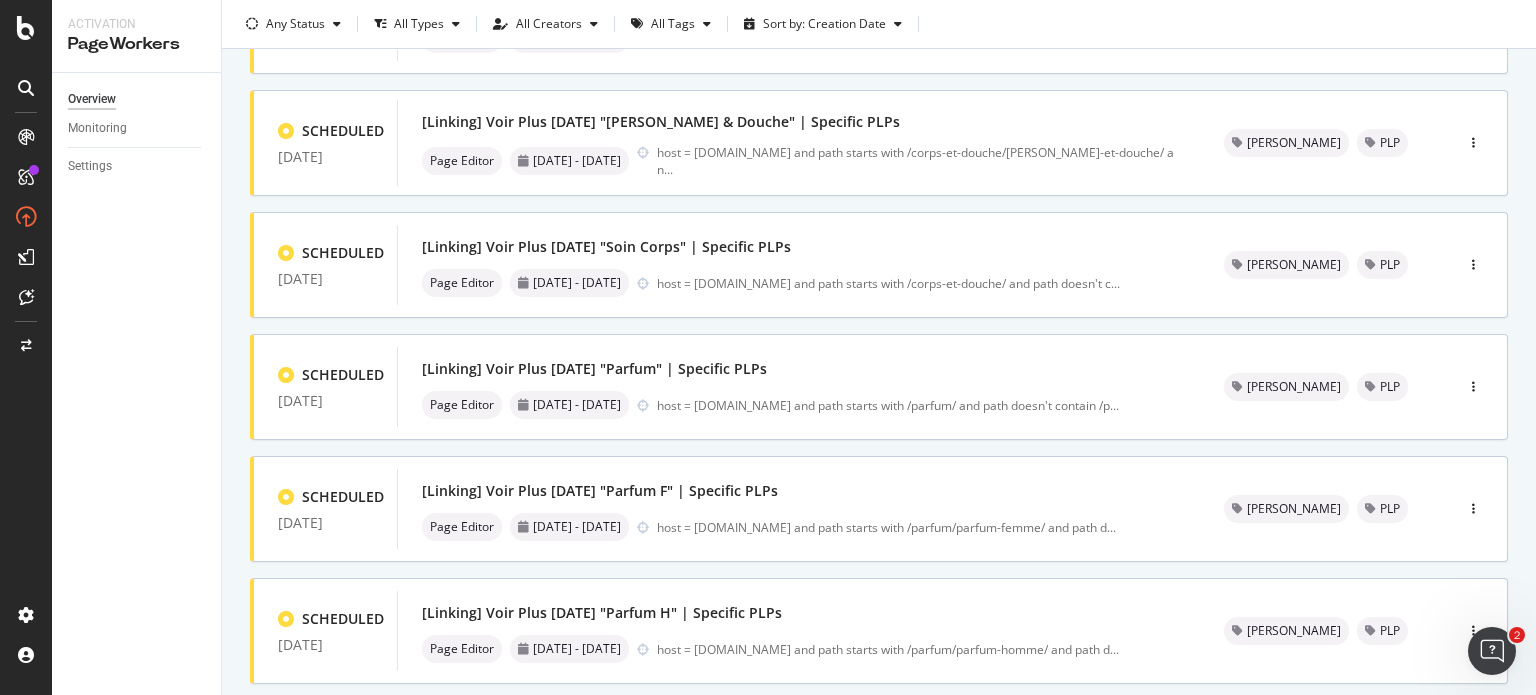 scroll, scrollTop: 819, scrollLeft: 0, axis: vertical 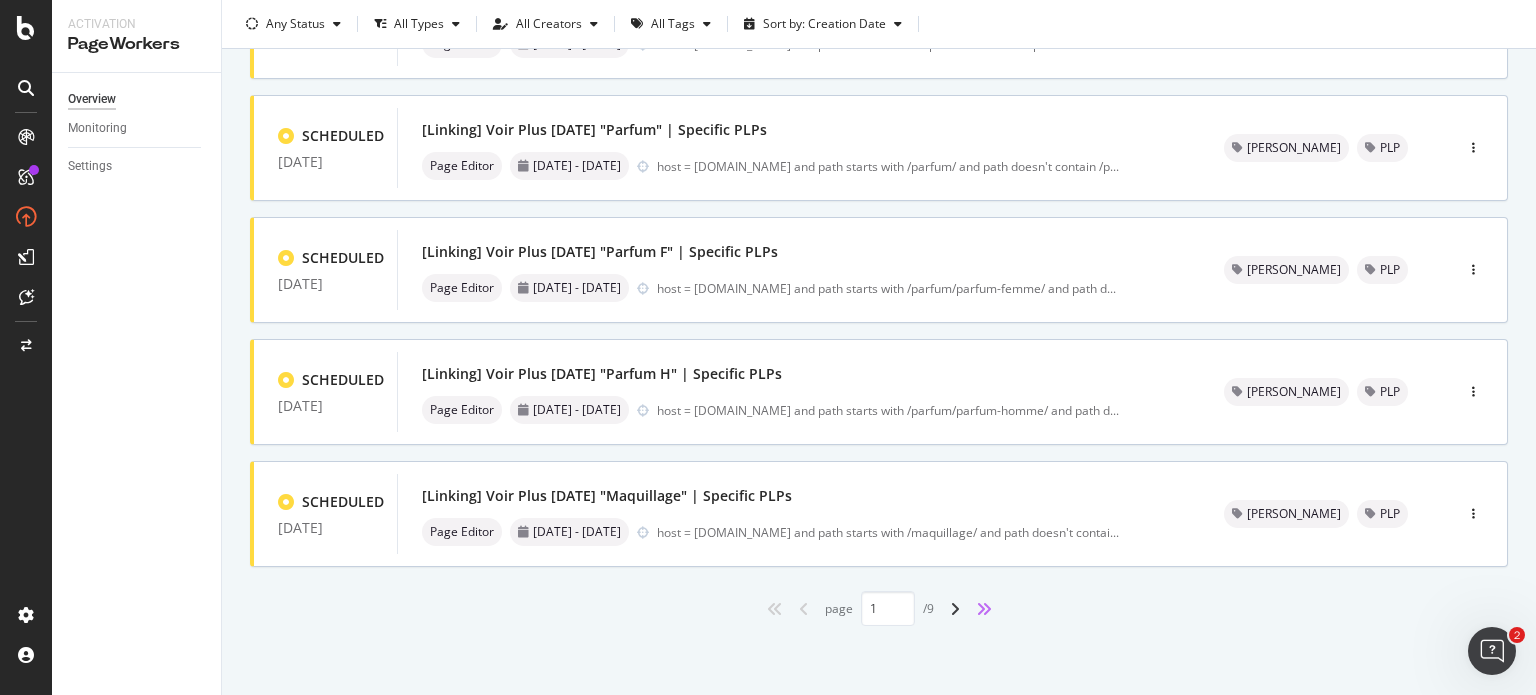 click at bounding box center [984, 609] 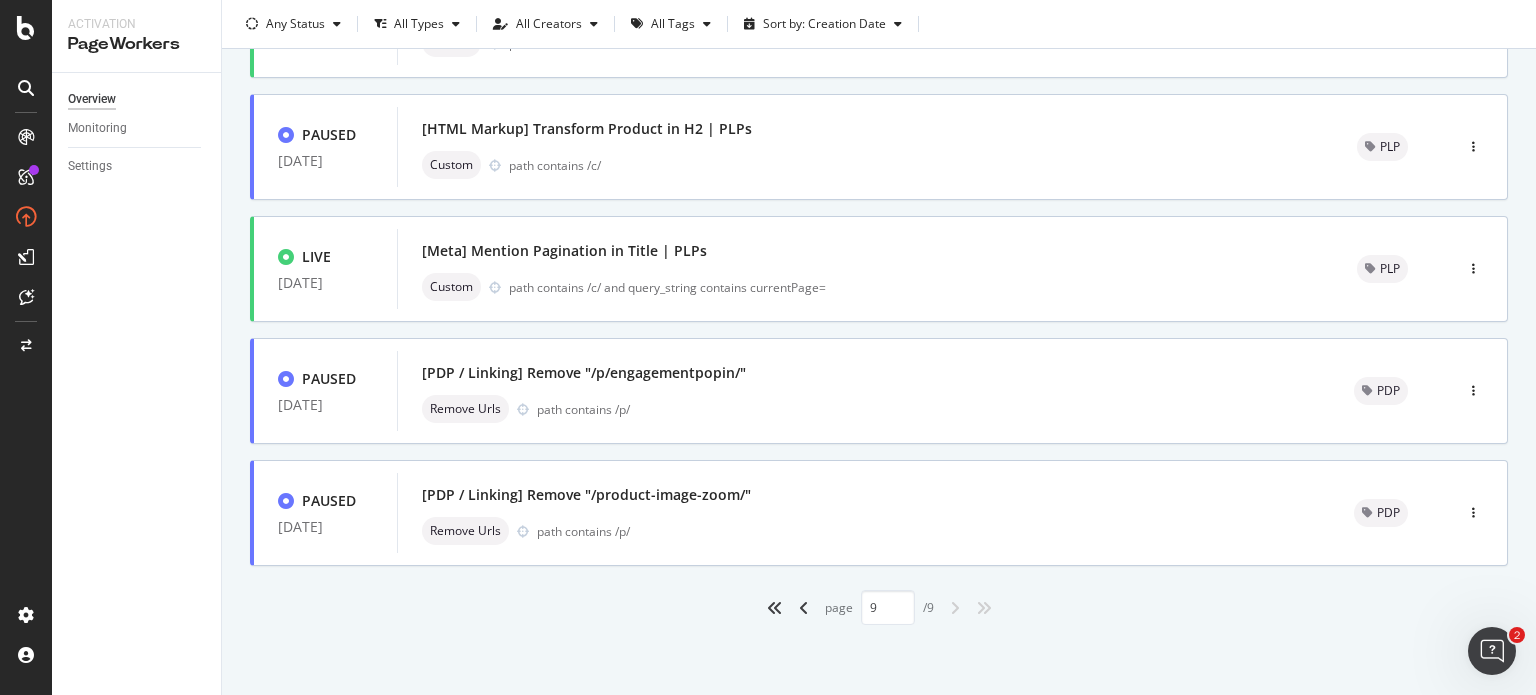 scroll, scrollTop: 697, scrollLeft: 0, axis: vertical 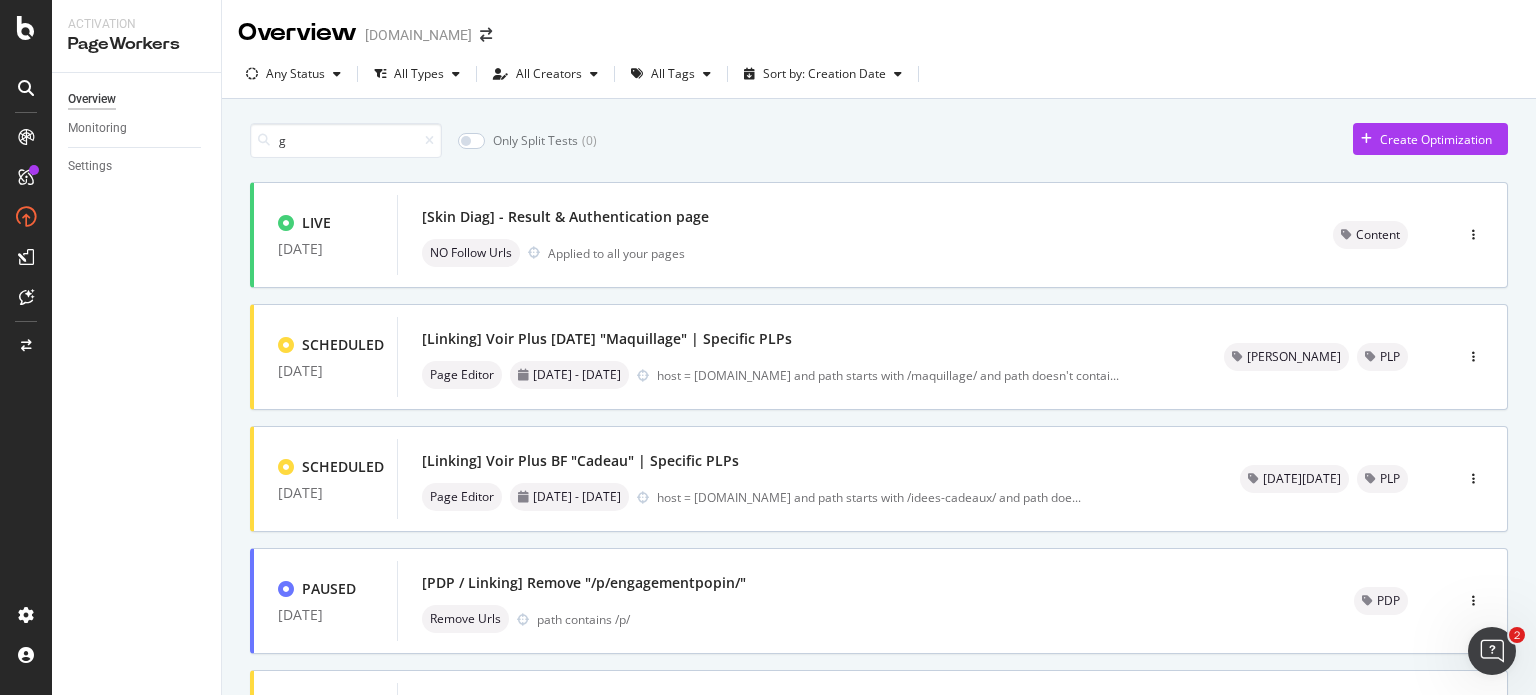 type on "1" 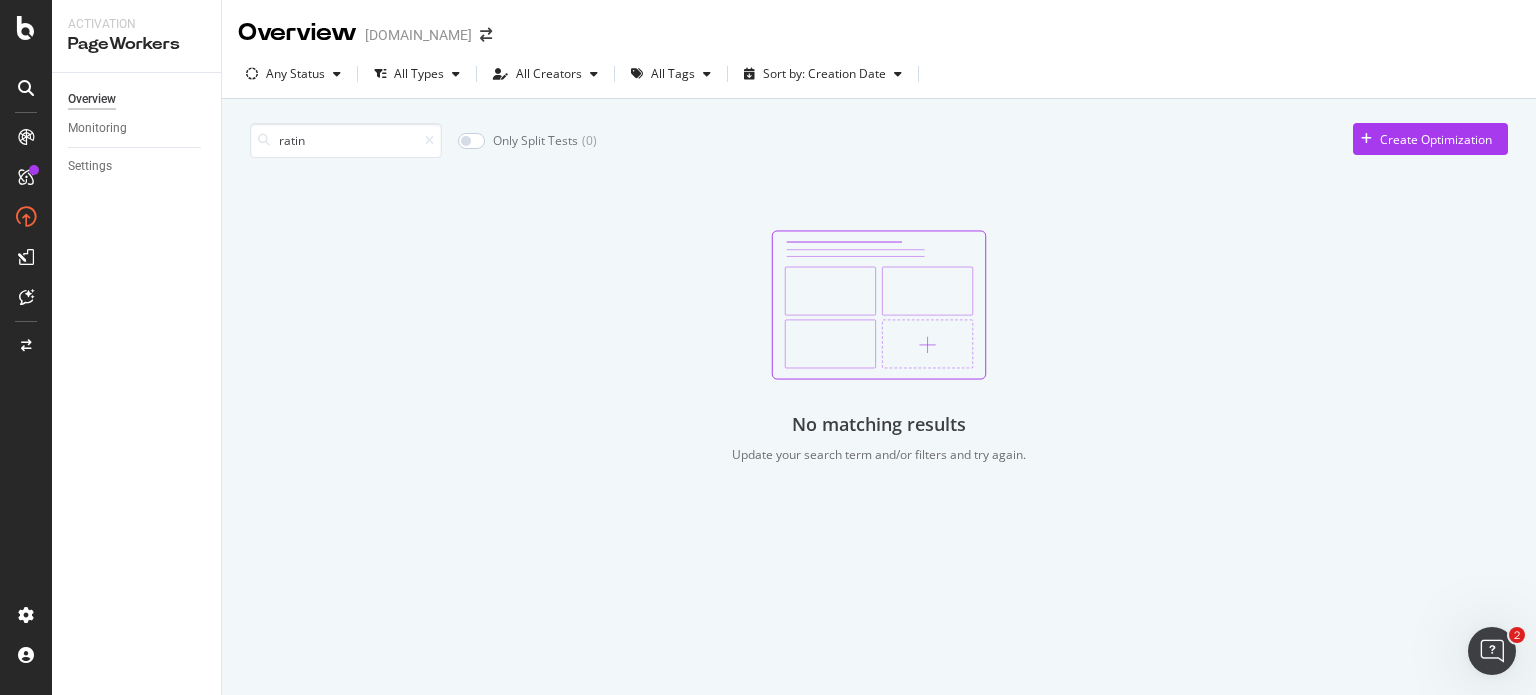 type on "rati" 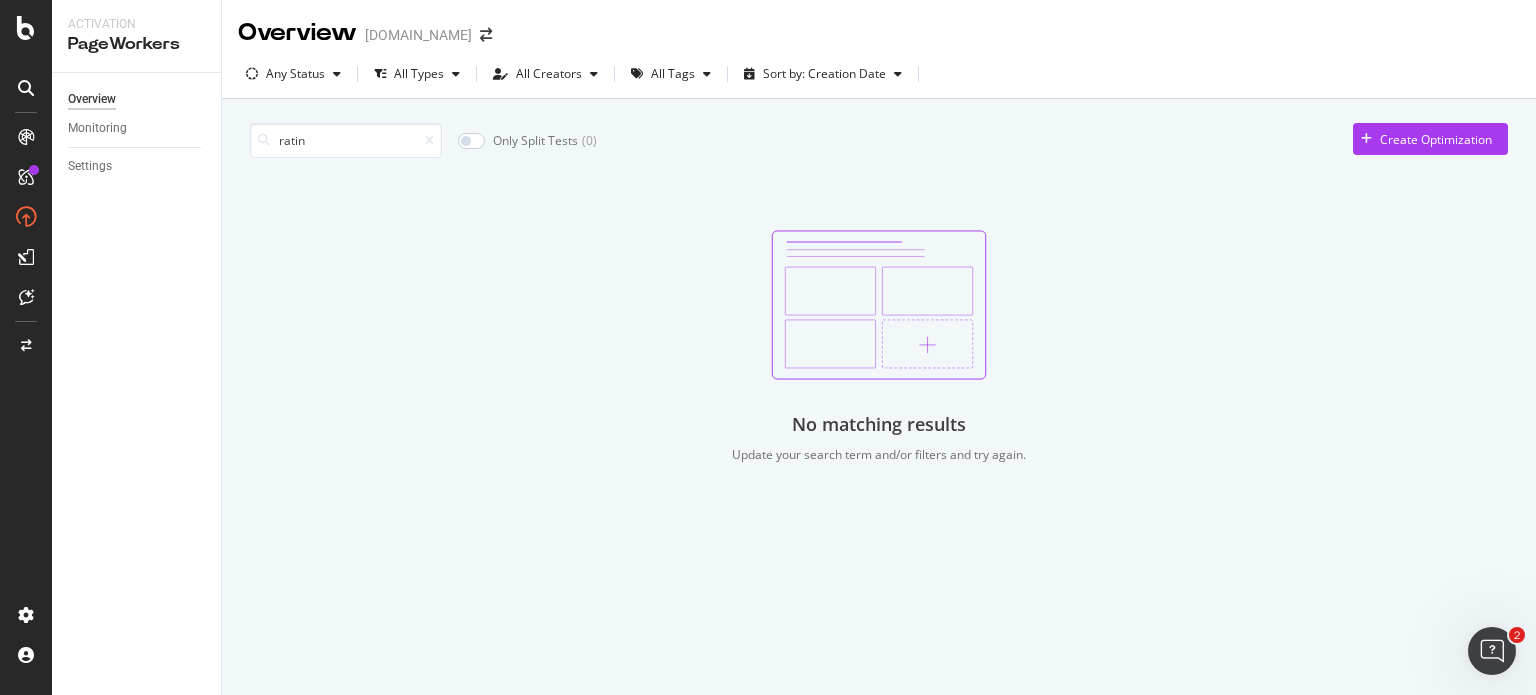 type on "rati" 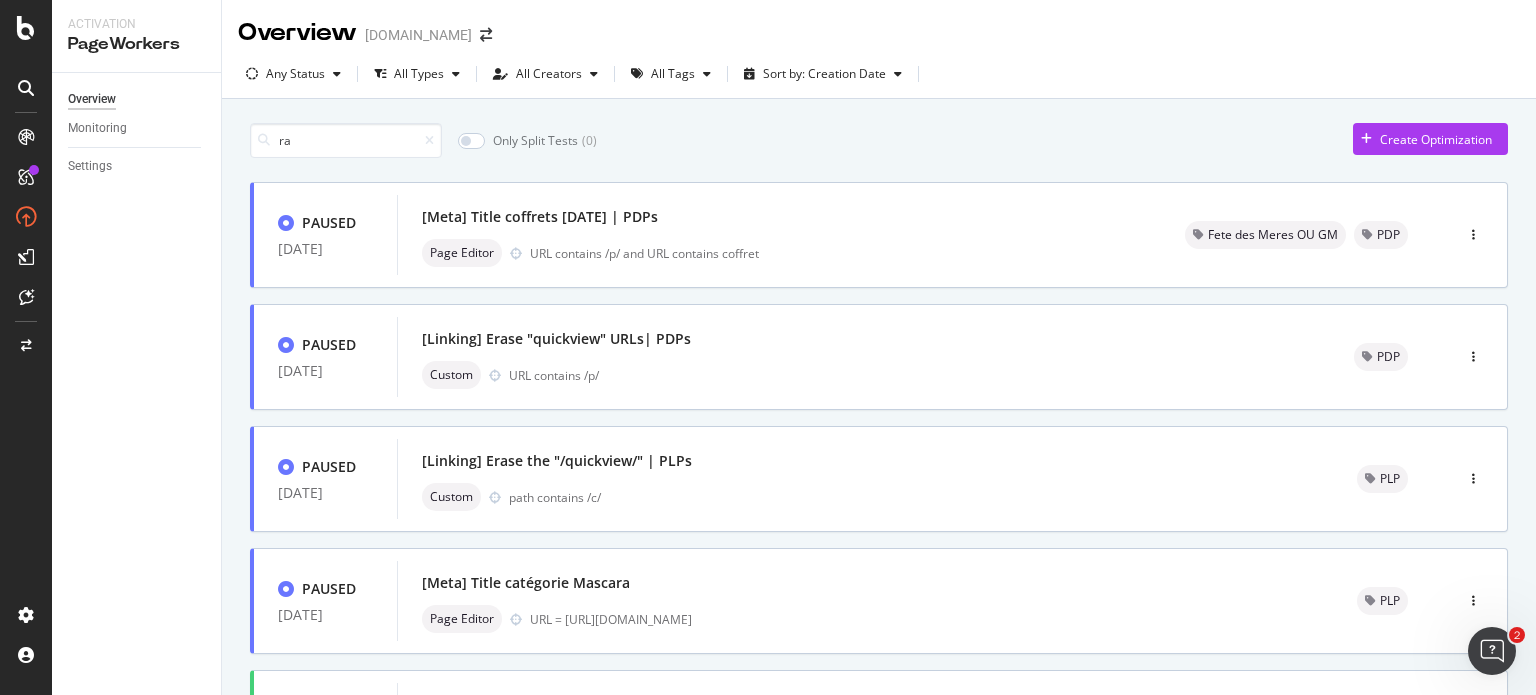 type on "r" 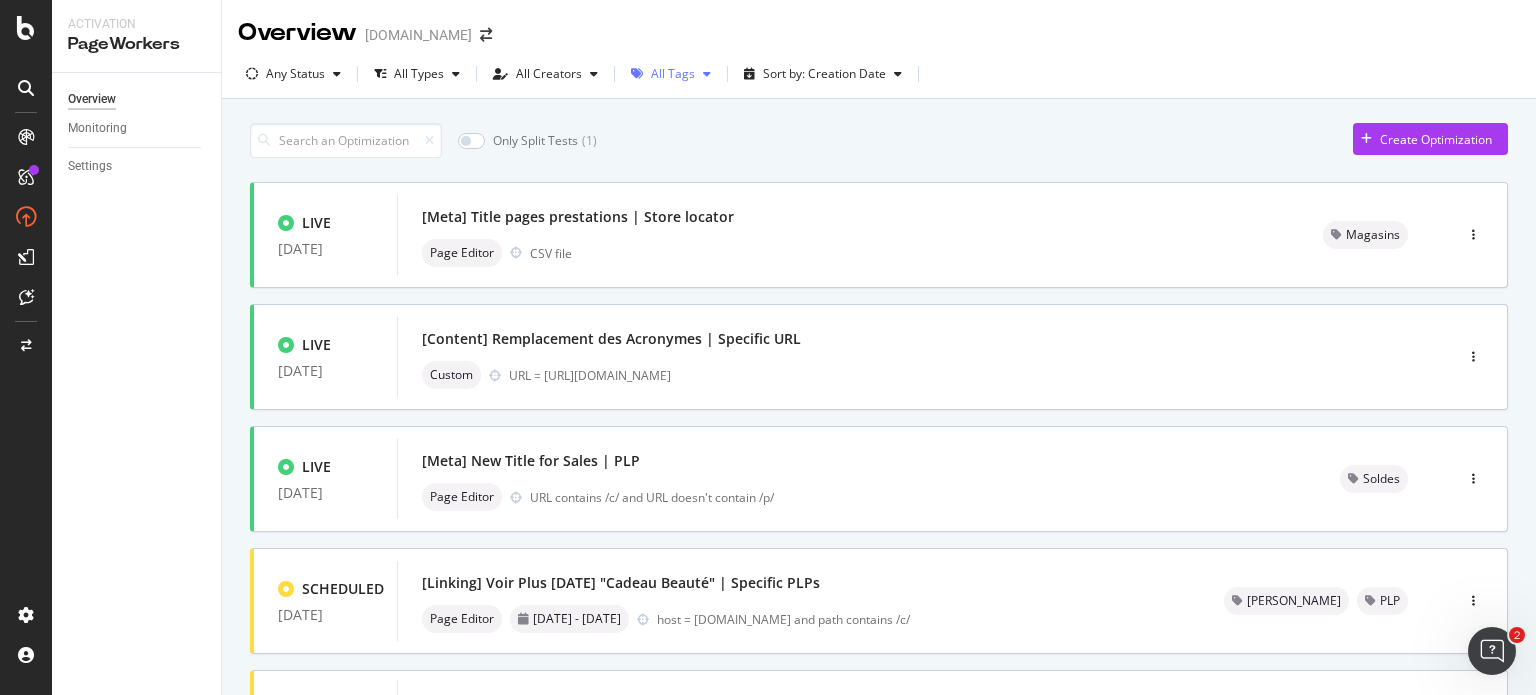 click at bounding box center (707, 74) 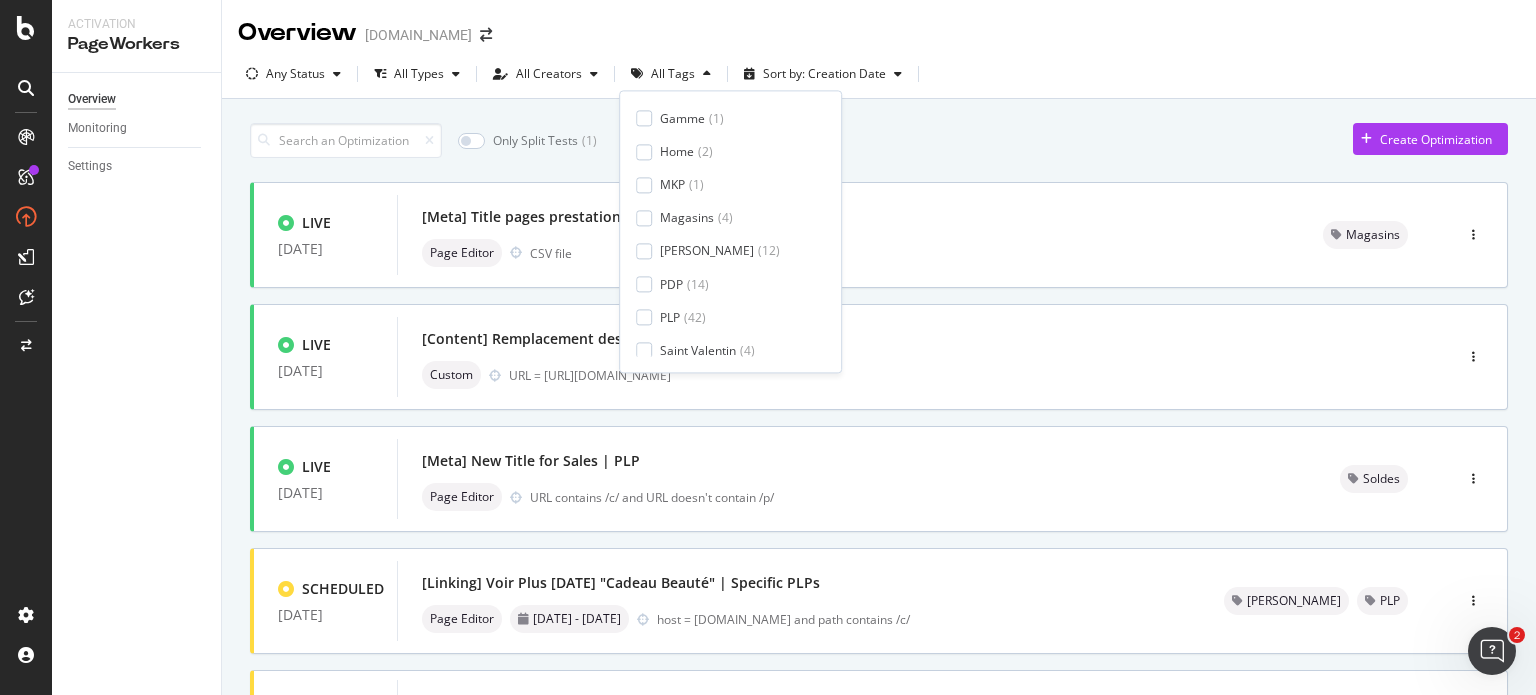scroll, scrollTop: 232, scrollLeft: 0, axis: vertical 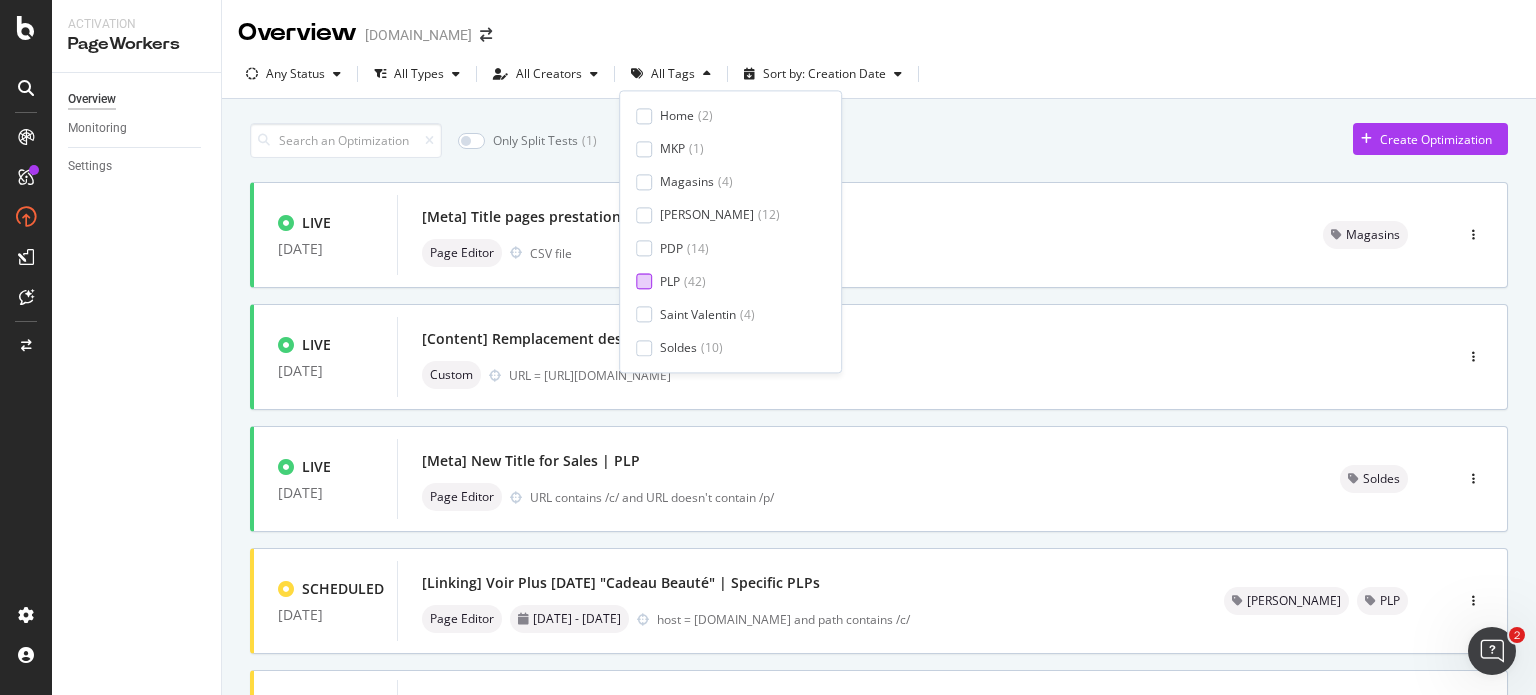 click on "( 42 )" at bounding box center (695, 281) 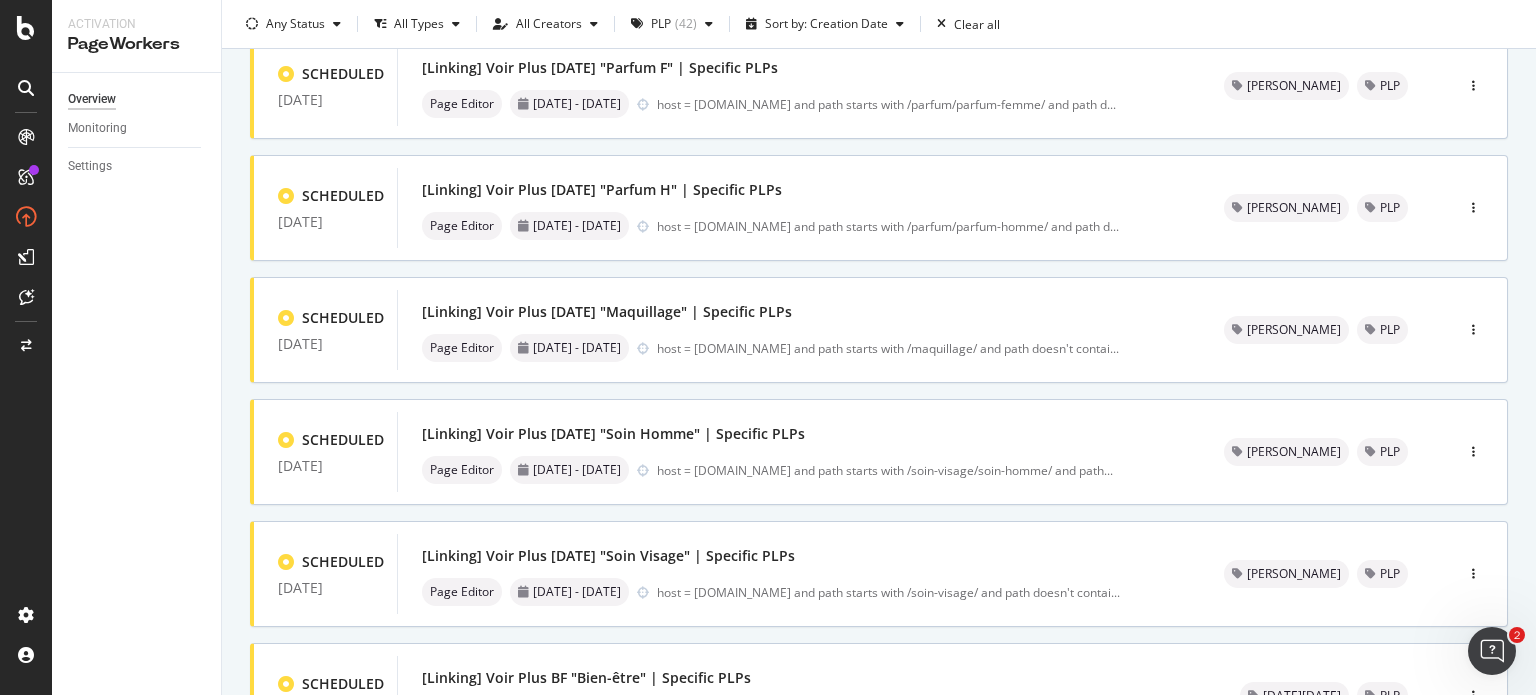 scroll, scrollTop: 819, scrollLeft: 0, axis: vertical 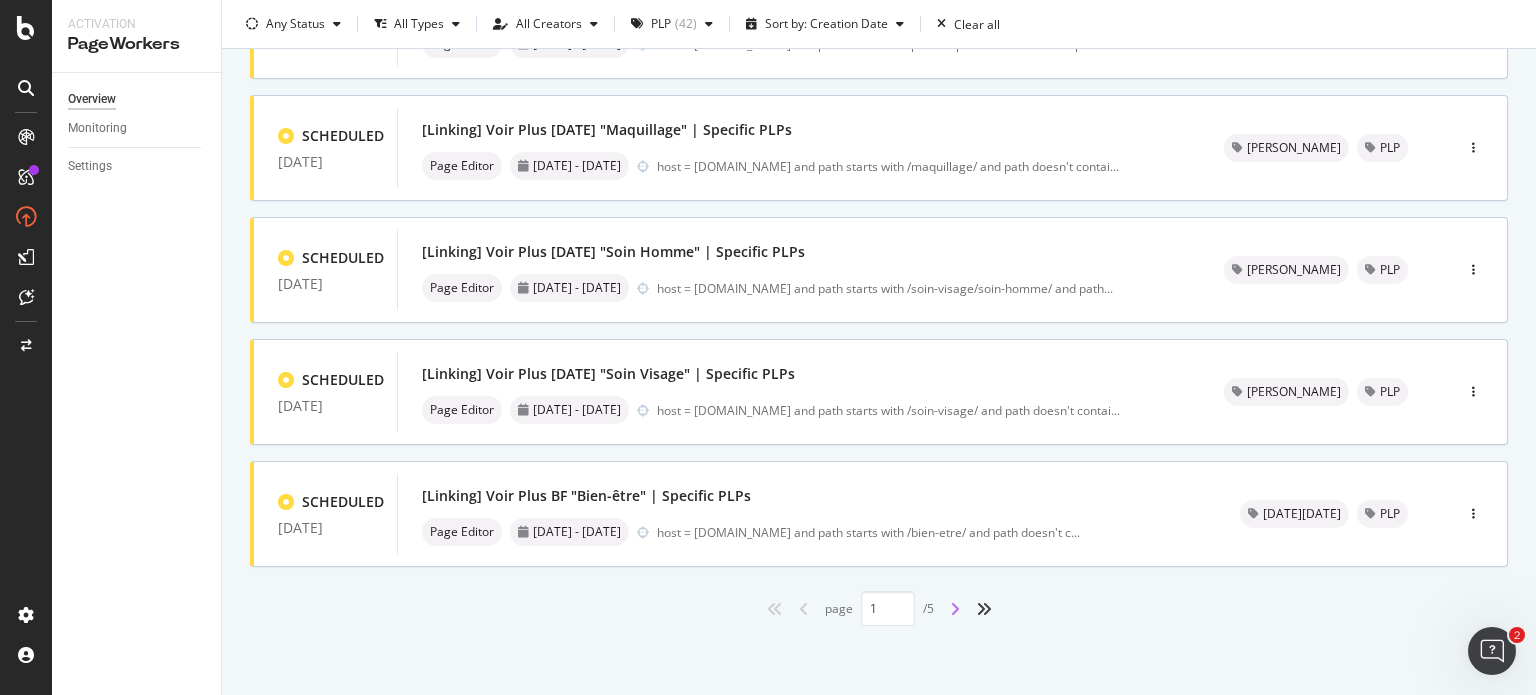 click at bounding box center (955, 609) 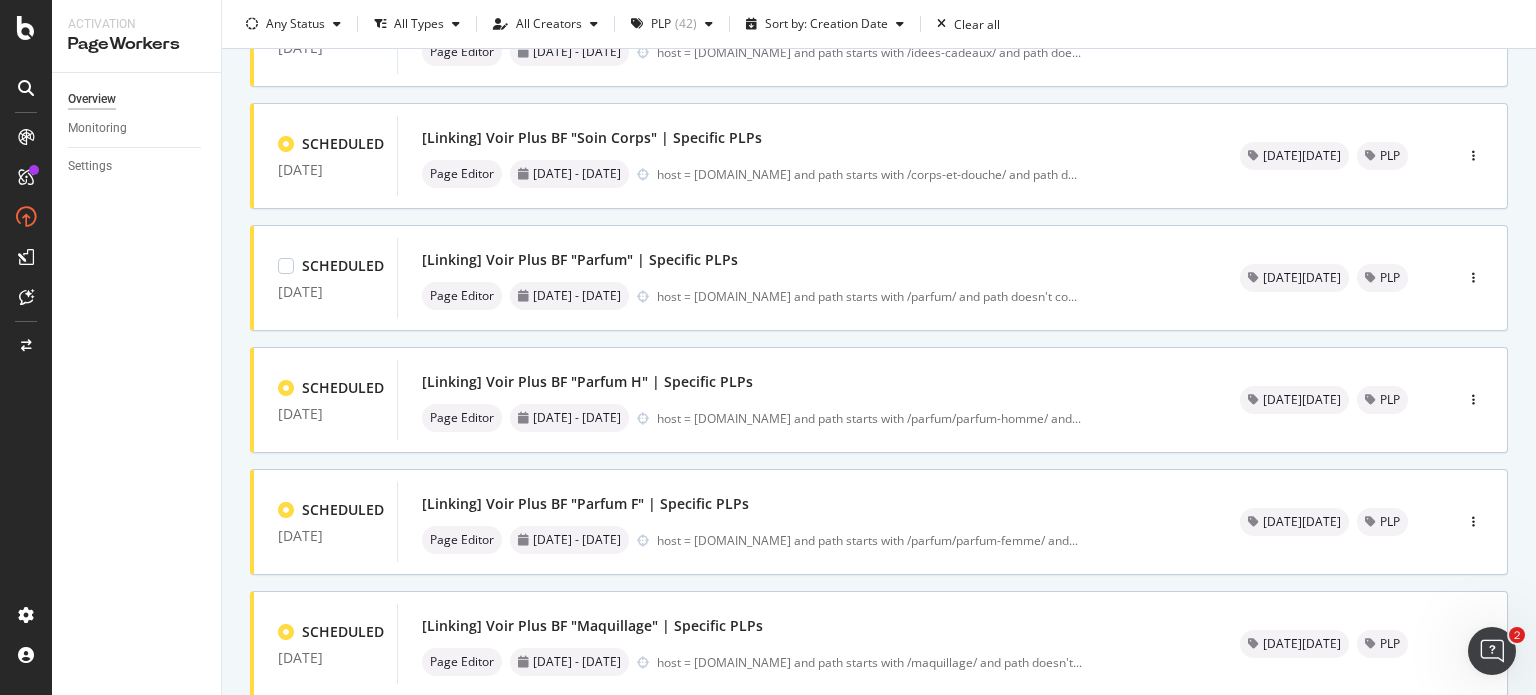 scroll, scrollTop: 0, scrollLeft: 0, axis: both 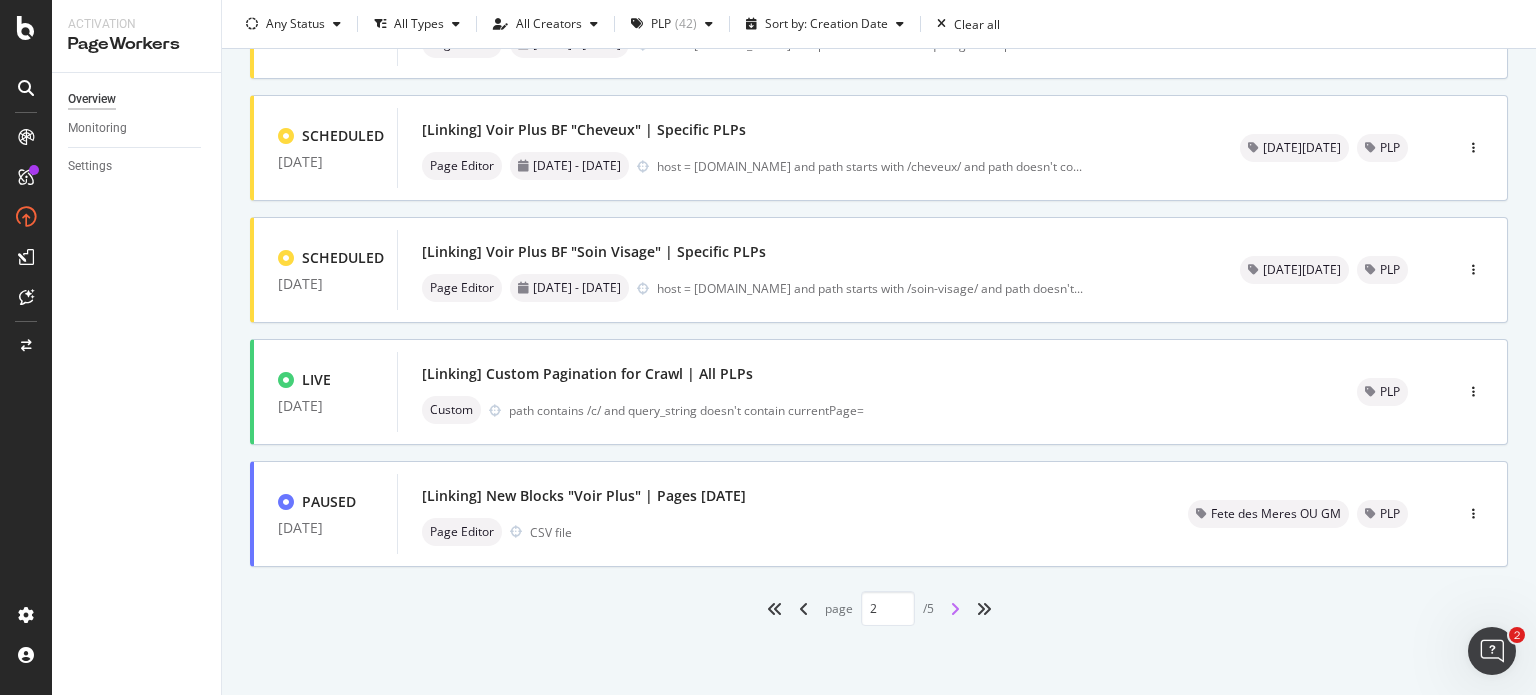 click at bounding box center (955, 609) 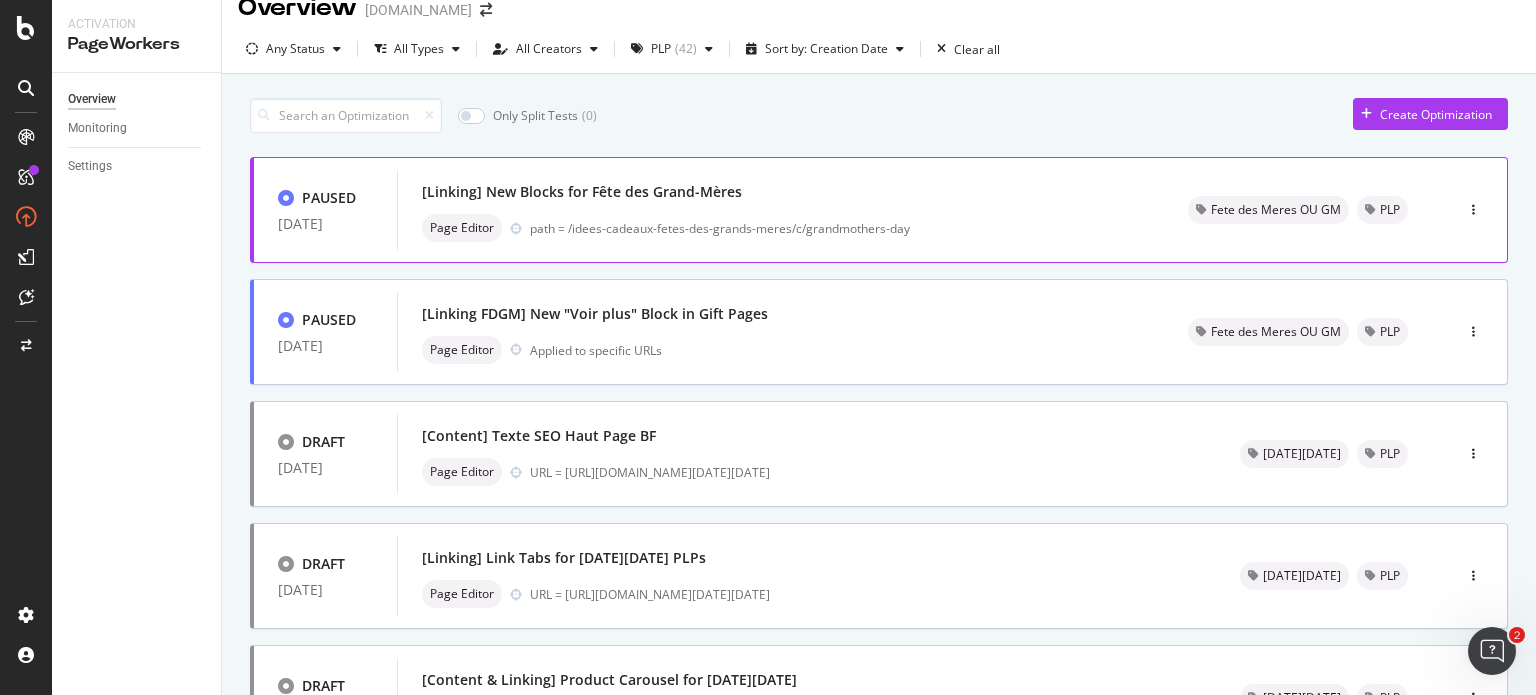 scroll, scrollTop: 0, scrollLeft: 0, axis: both 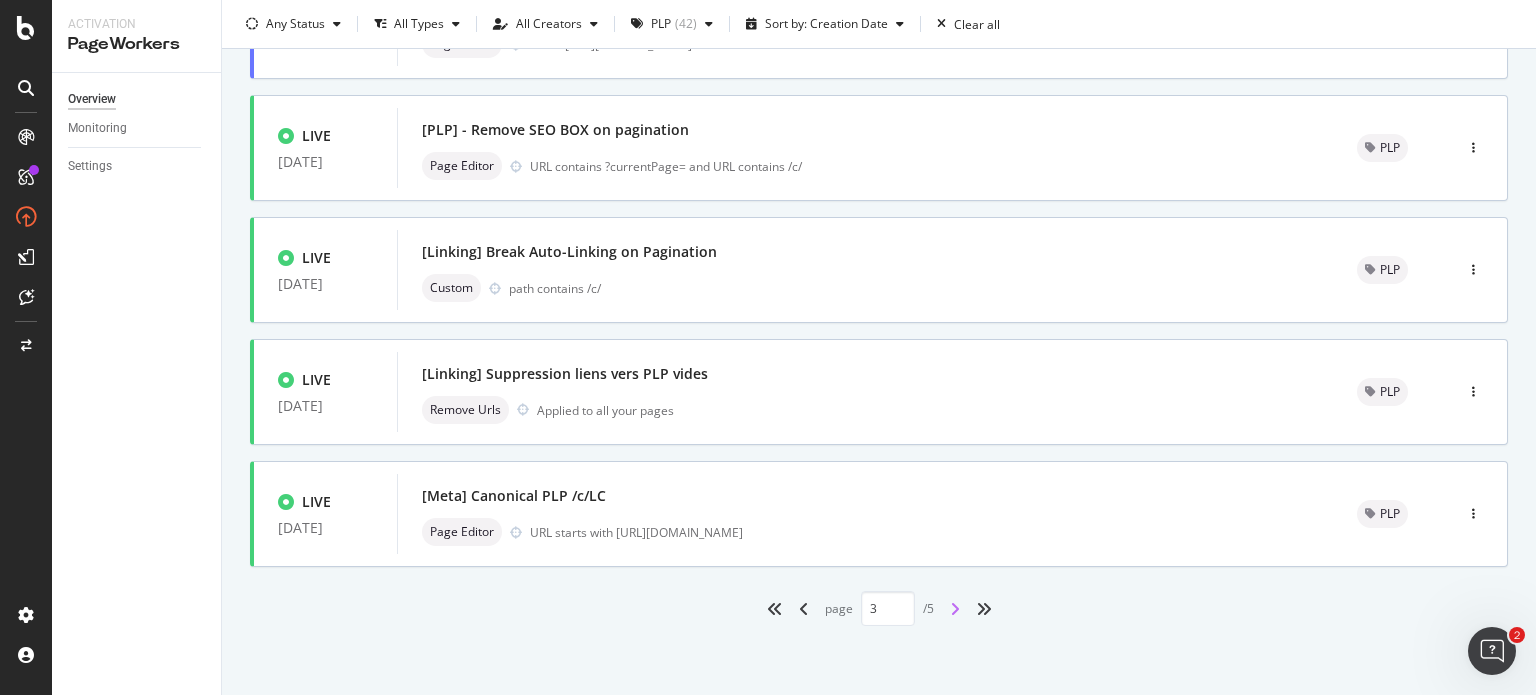 click at bounding box center [955, 609] 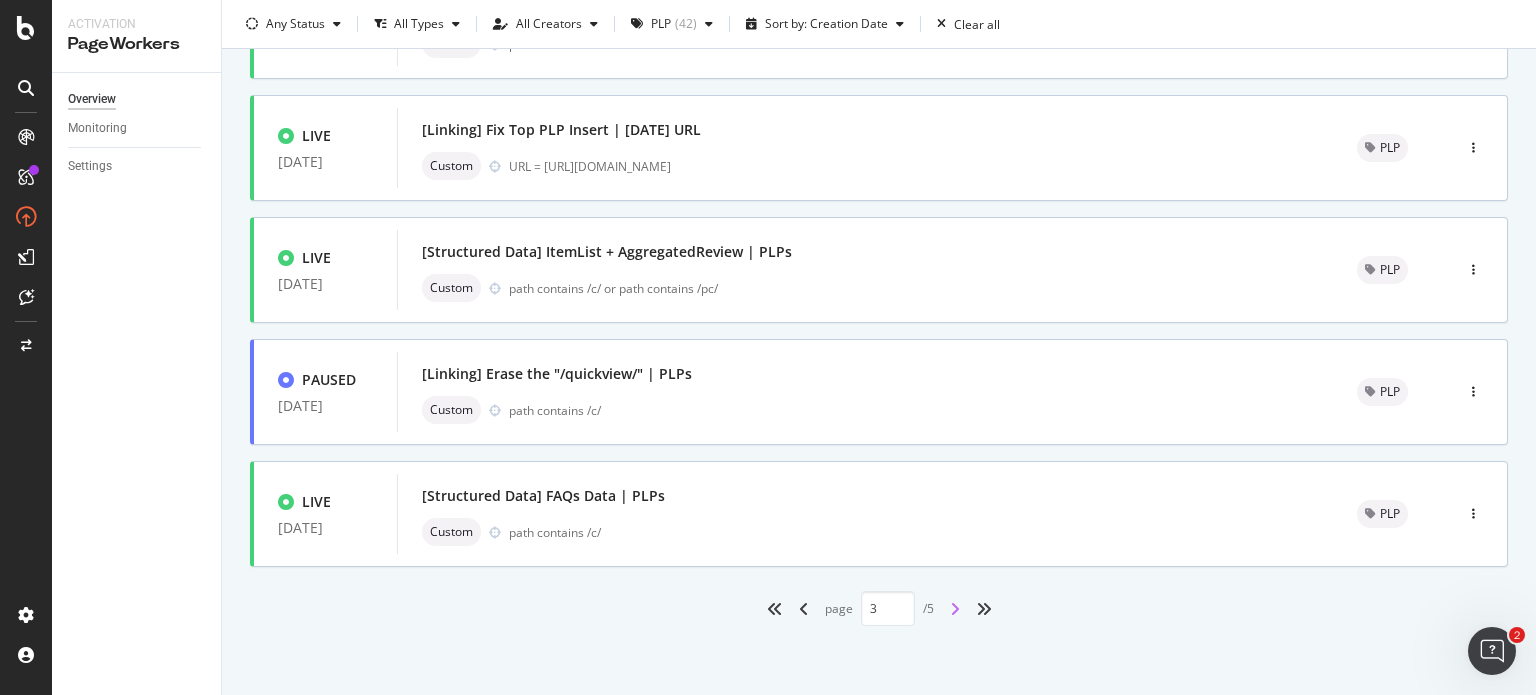 type on "4" 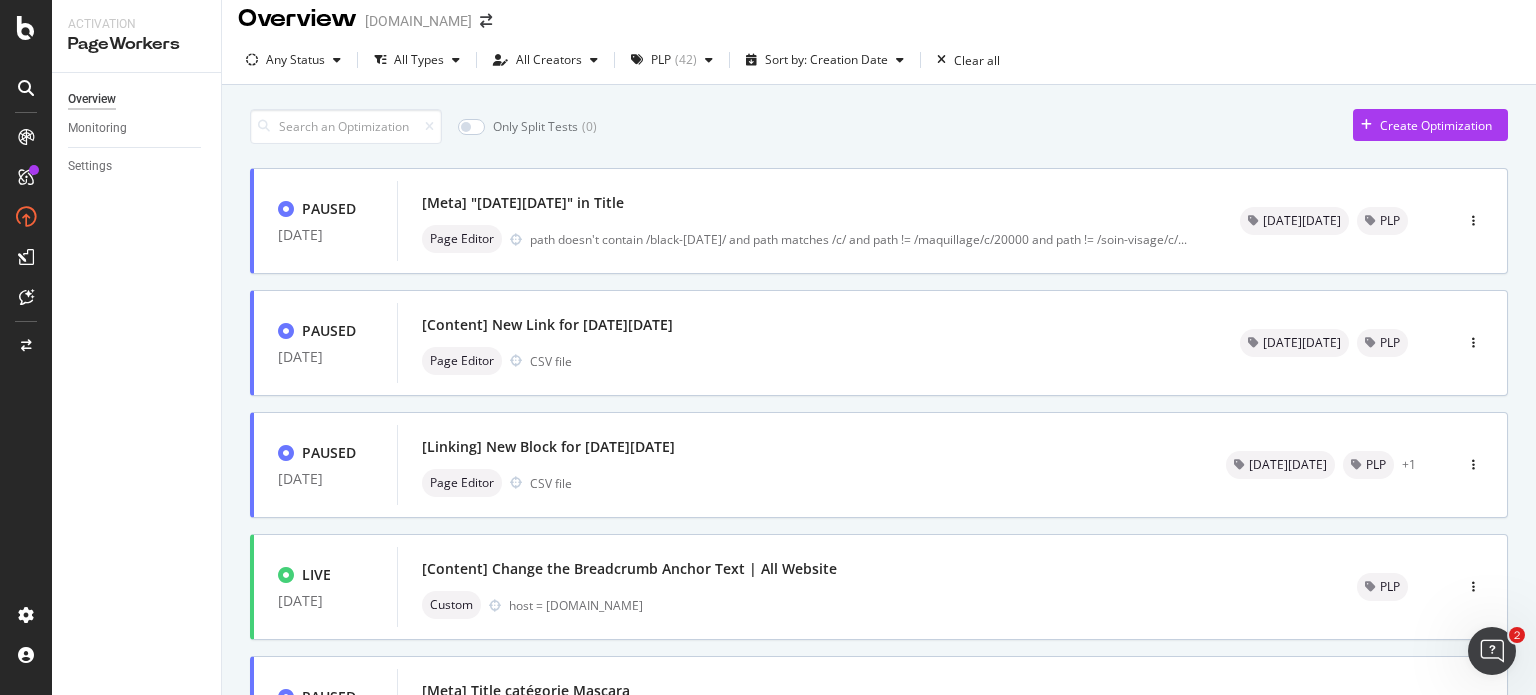 scroll, scrollTop: 0, scrollLeft: 0, axis: both 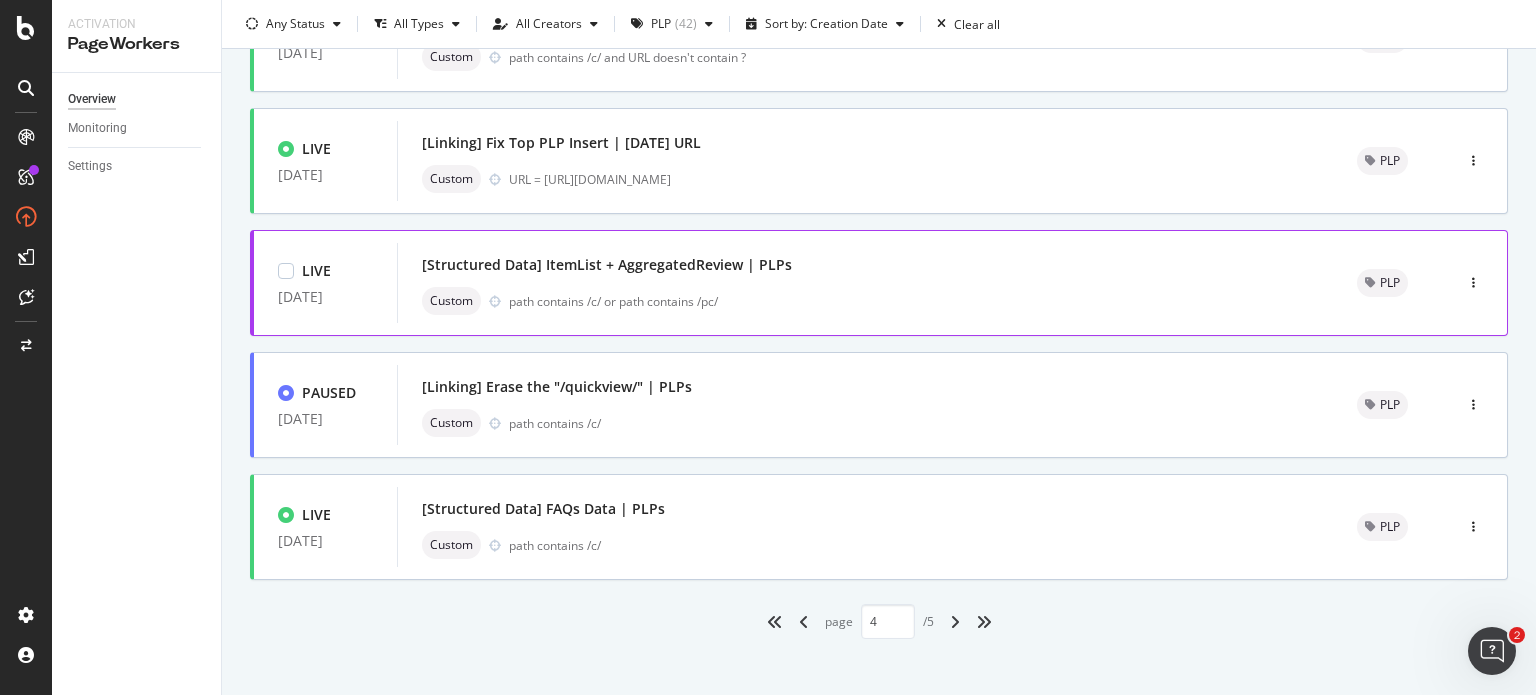 click on "path contains /c/ or path contains /pc/" at bounding box center [909, 301] 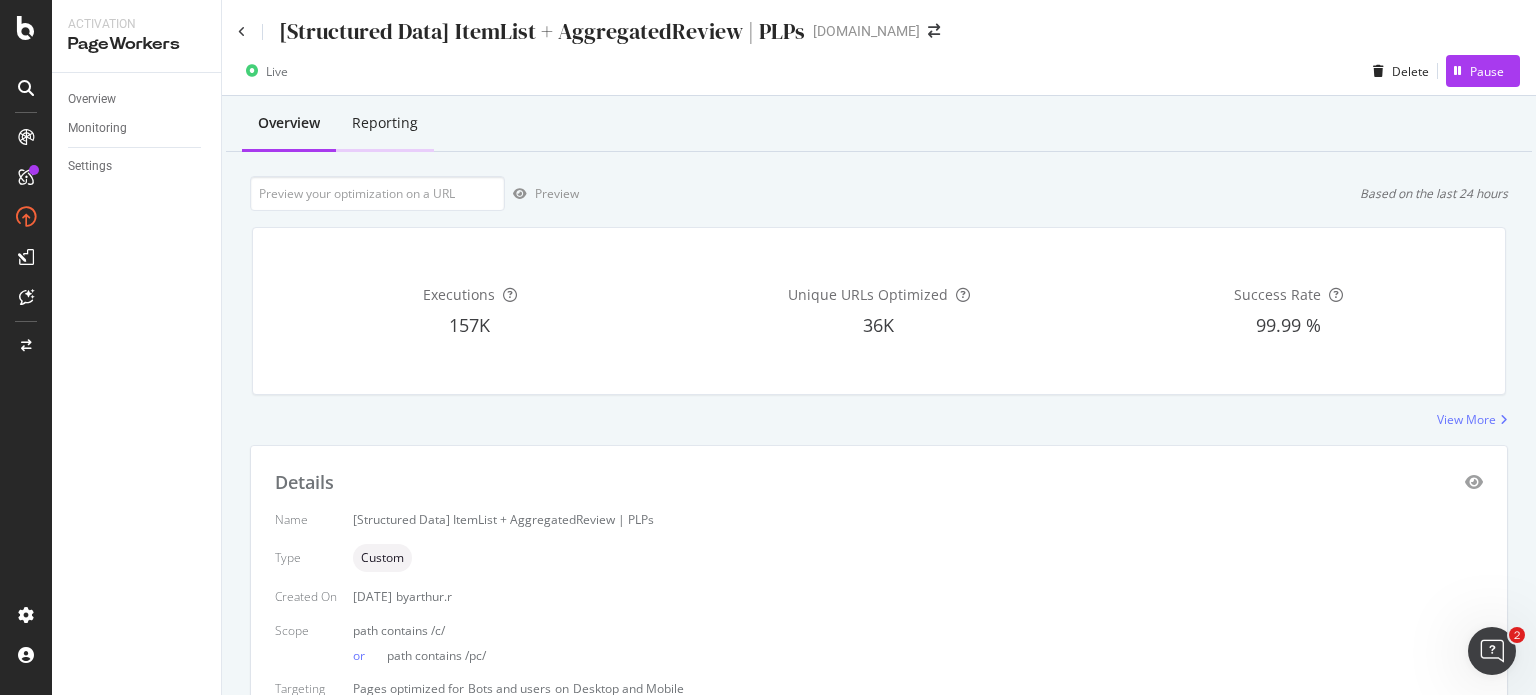 click on "Reporting" at bounding box center (385, 124) 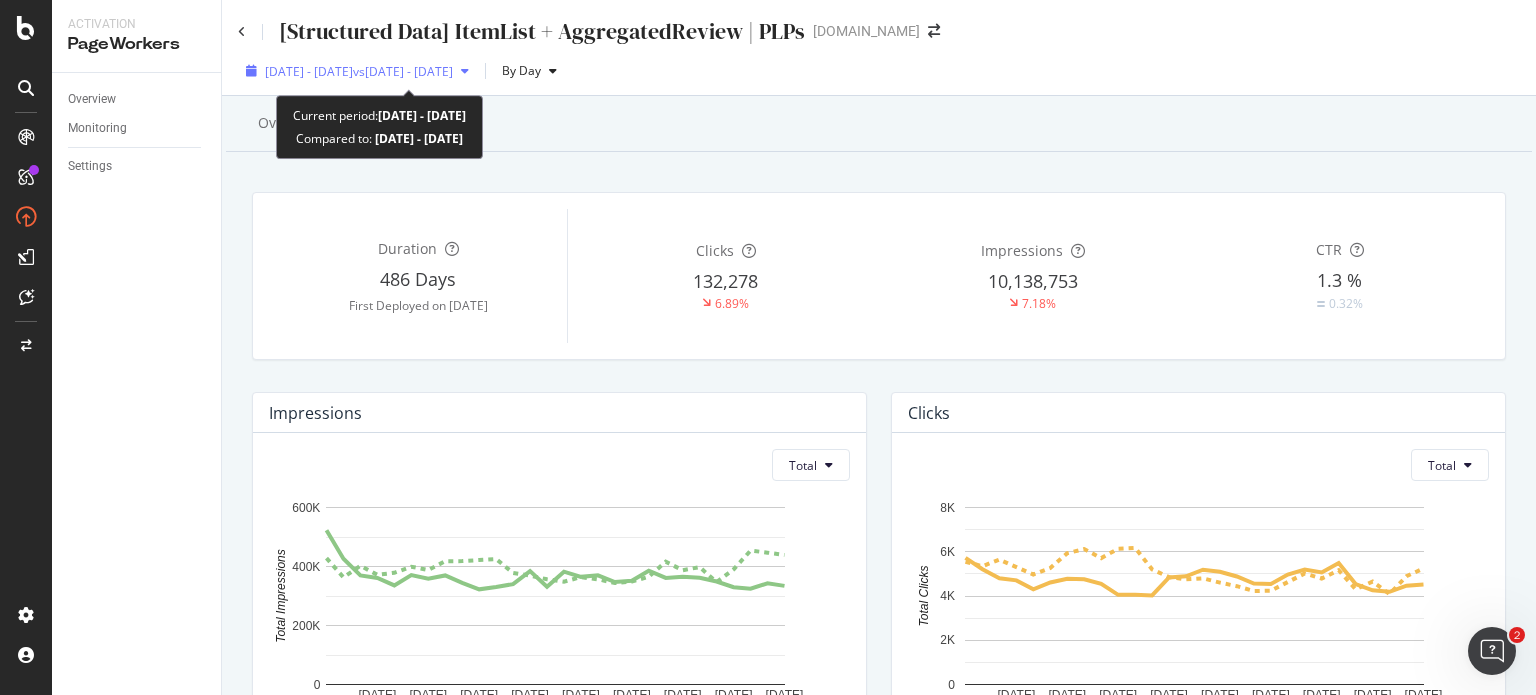click at bounding box center (465, 71) 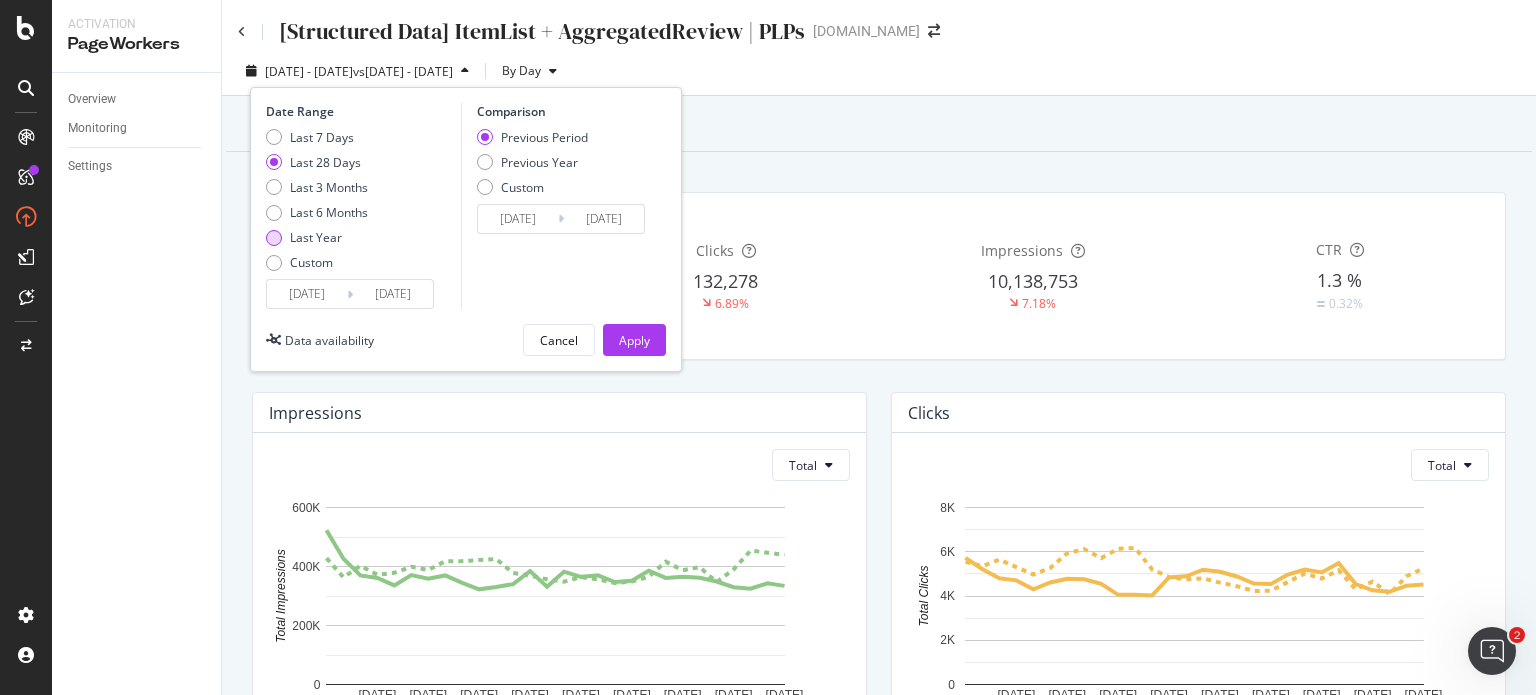 click on "Last Year" at bounding box center (316, 237) 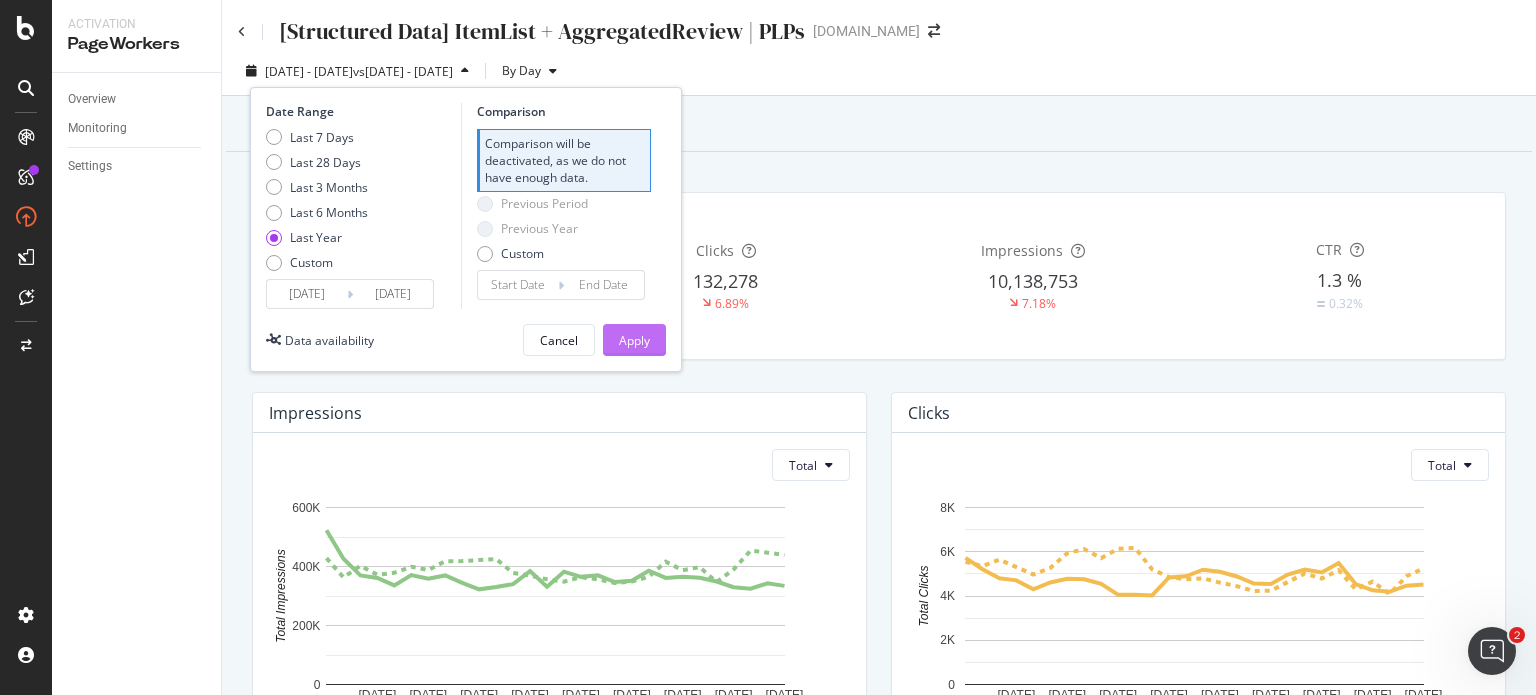 click on "Apply" at bounding box center [634, 340] 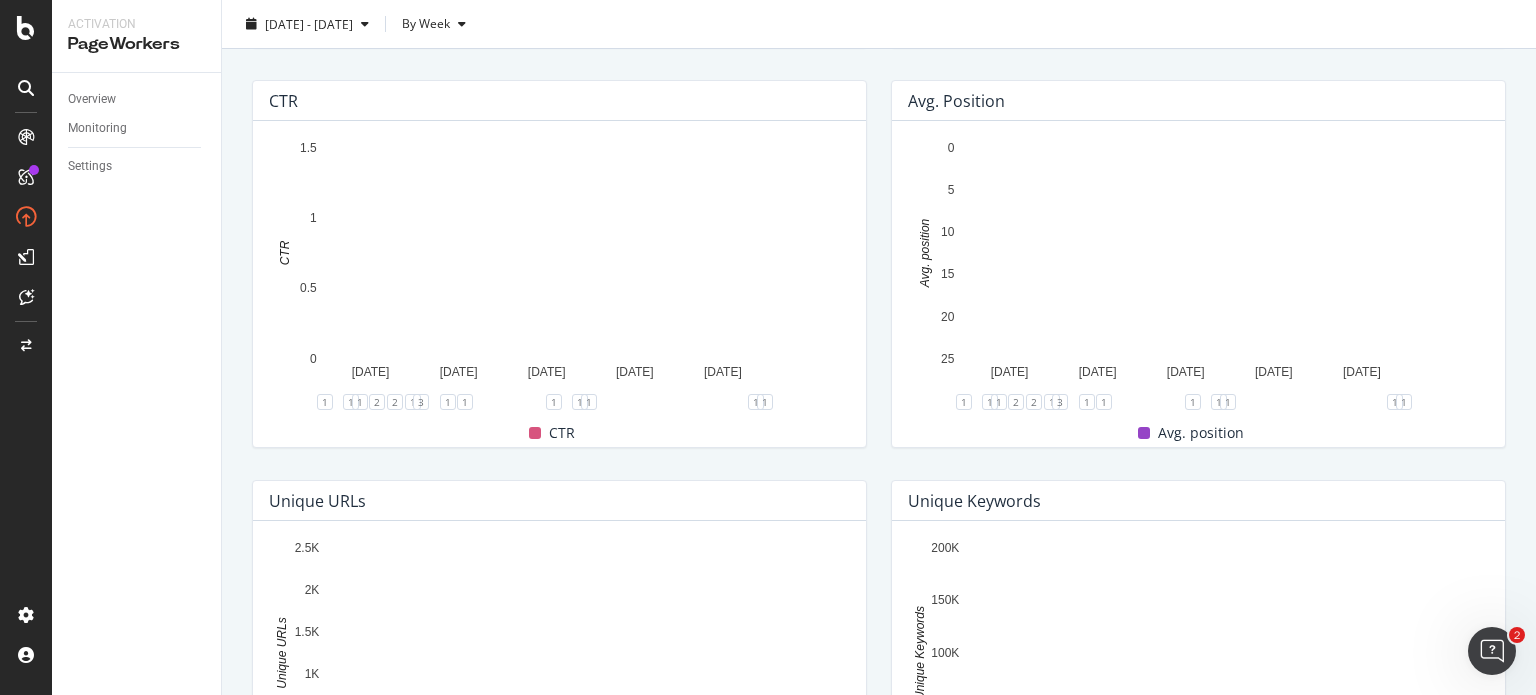 scroll, scrollTop: 716, scrollLeft: 0, axis: vertical 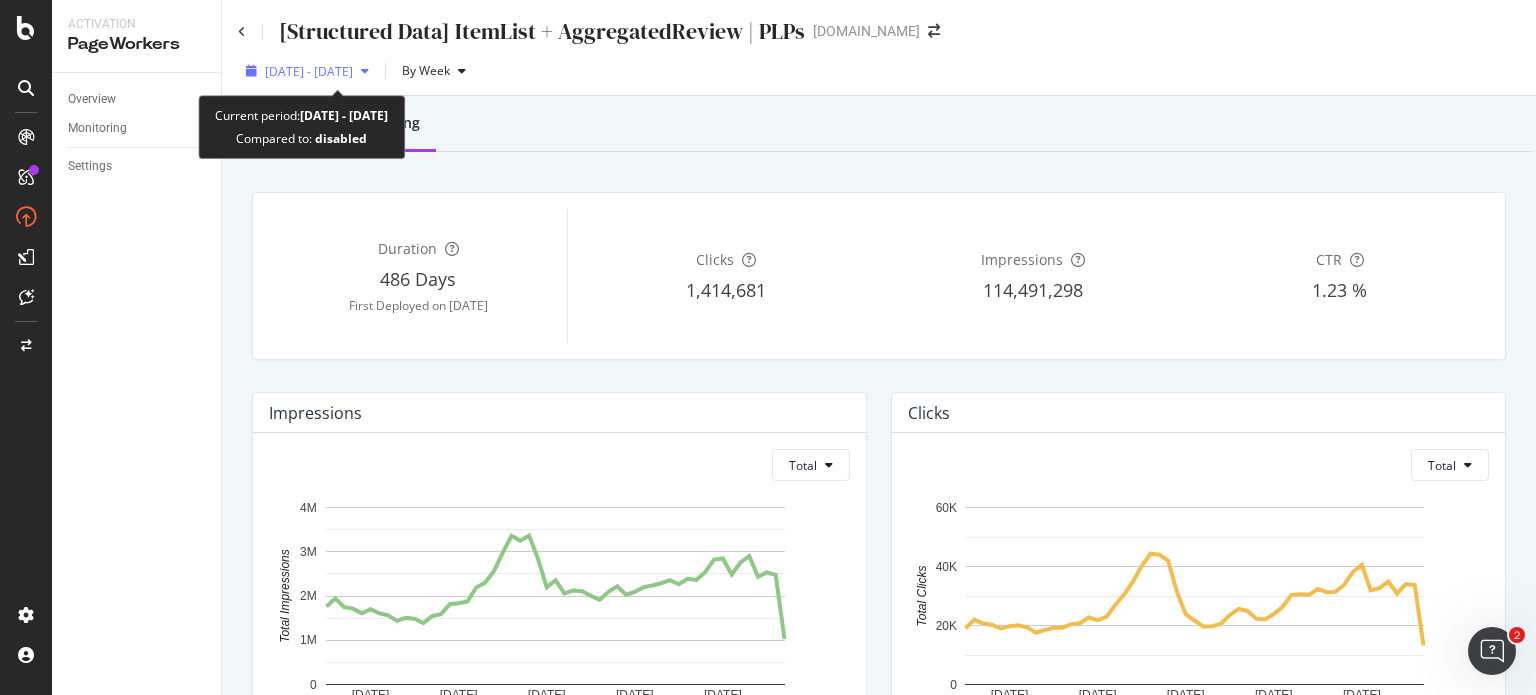 click at bounding box center [365, 71] 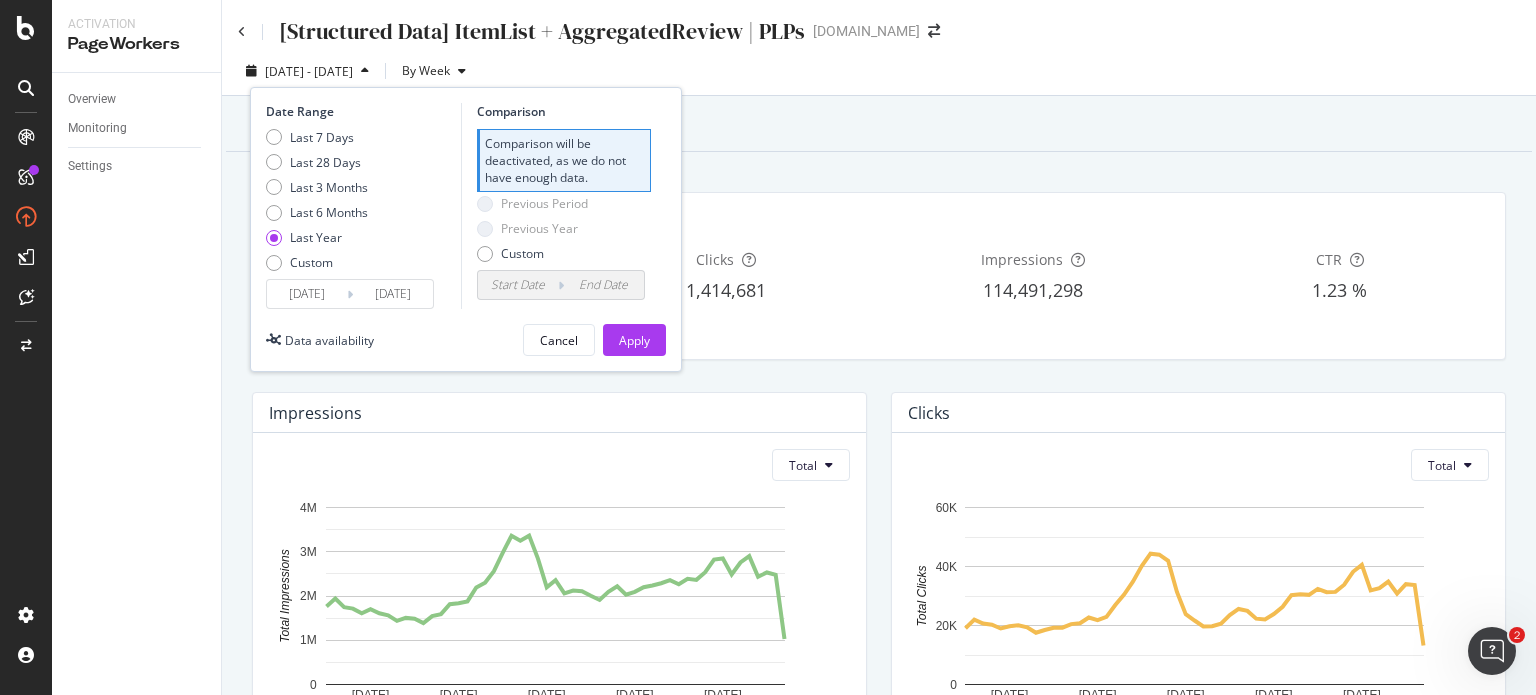 click on "[DATE]" at bounding box center (307, 294) 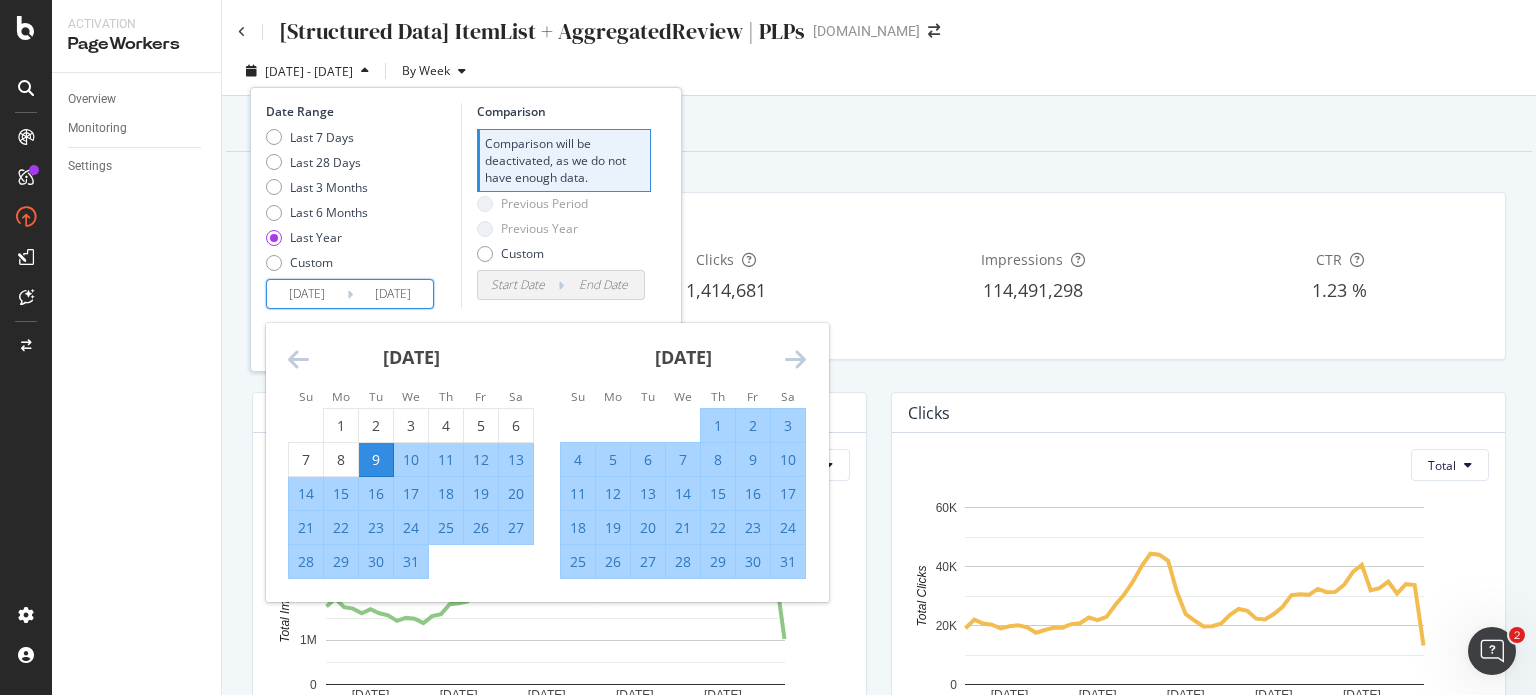 click at bounding box center [298, 359] 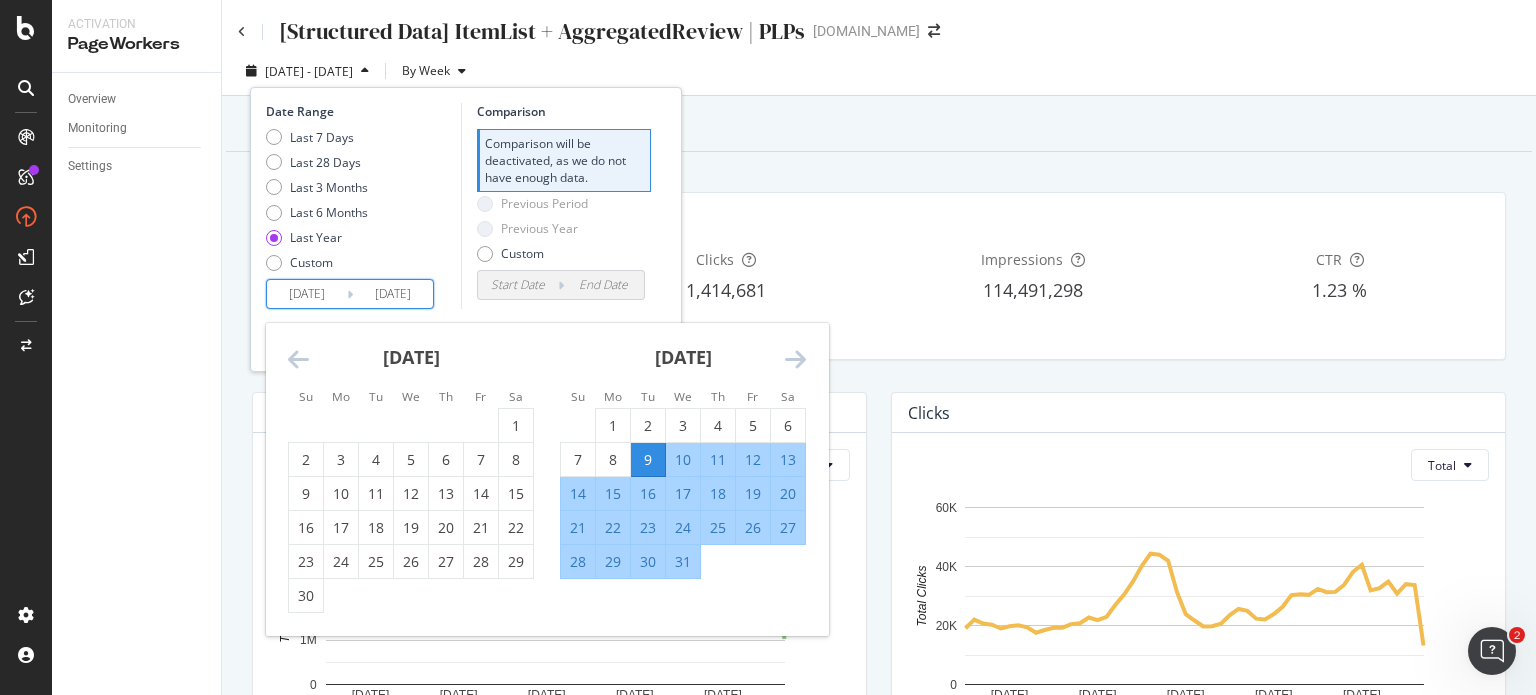 click at bounding box center (298, 359) 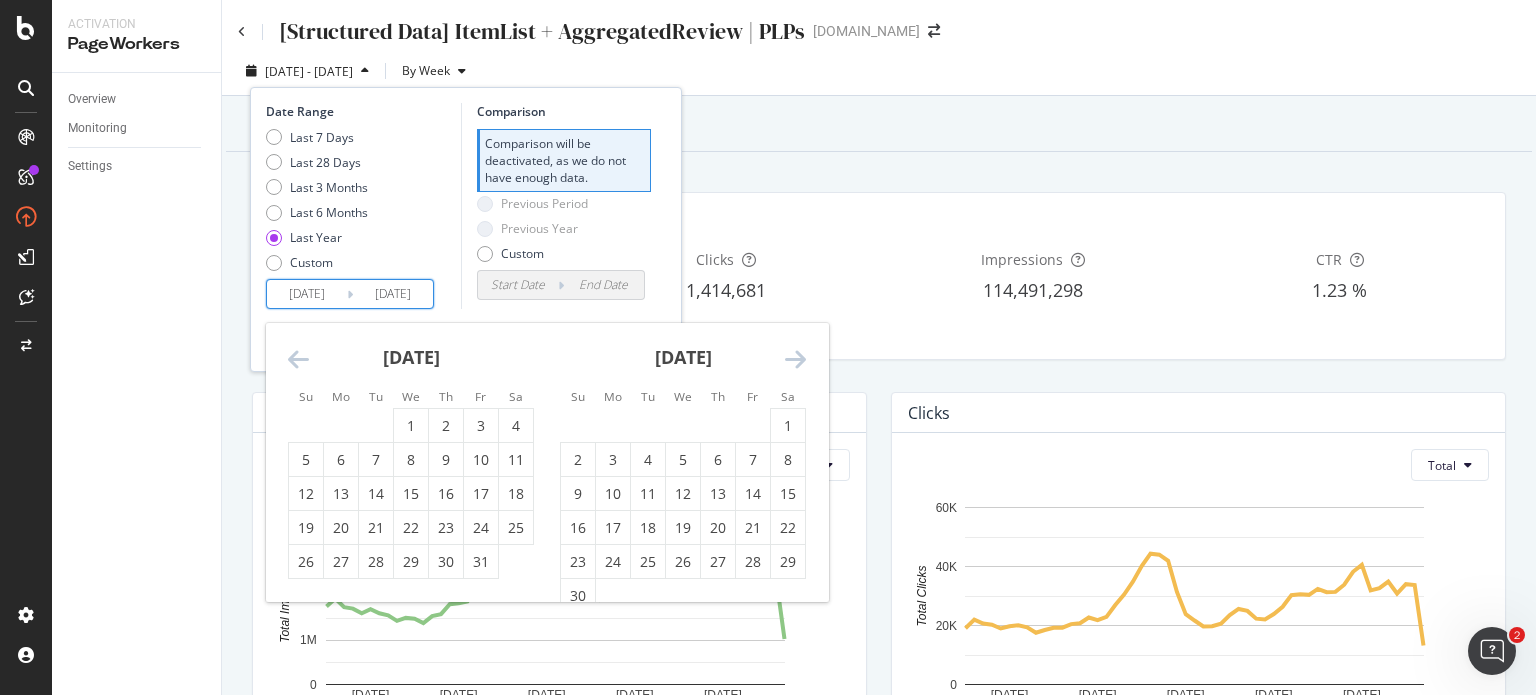 click at bounding box center (298, 359) 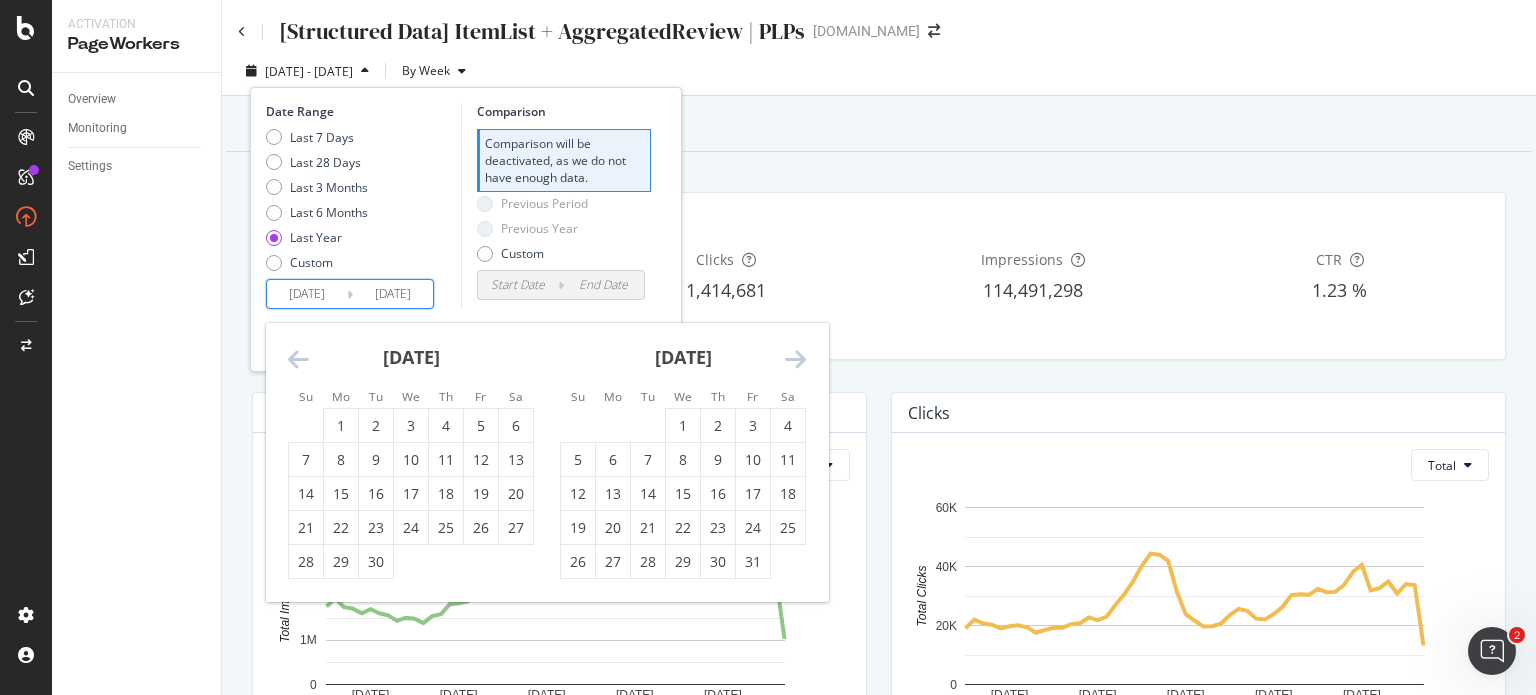 click at bounding box center (298, 359) 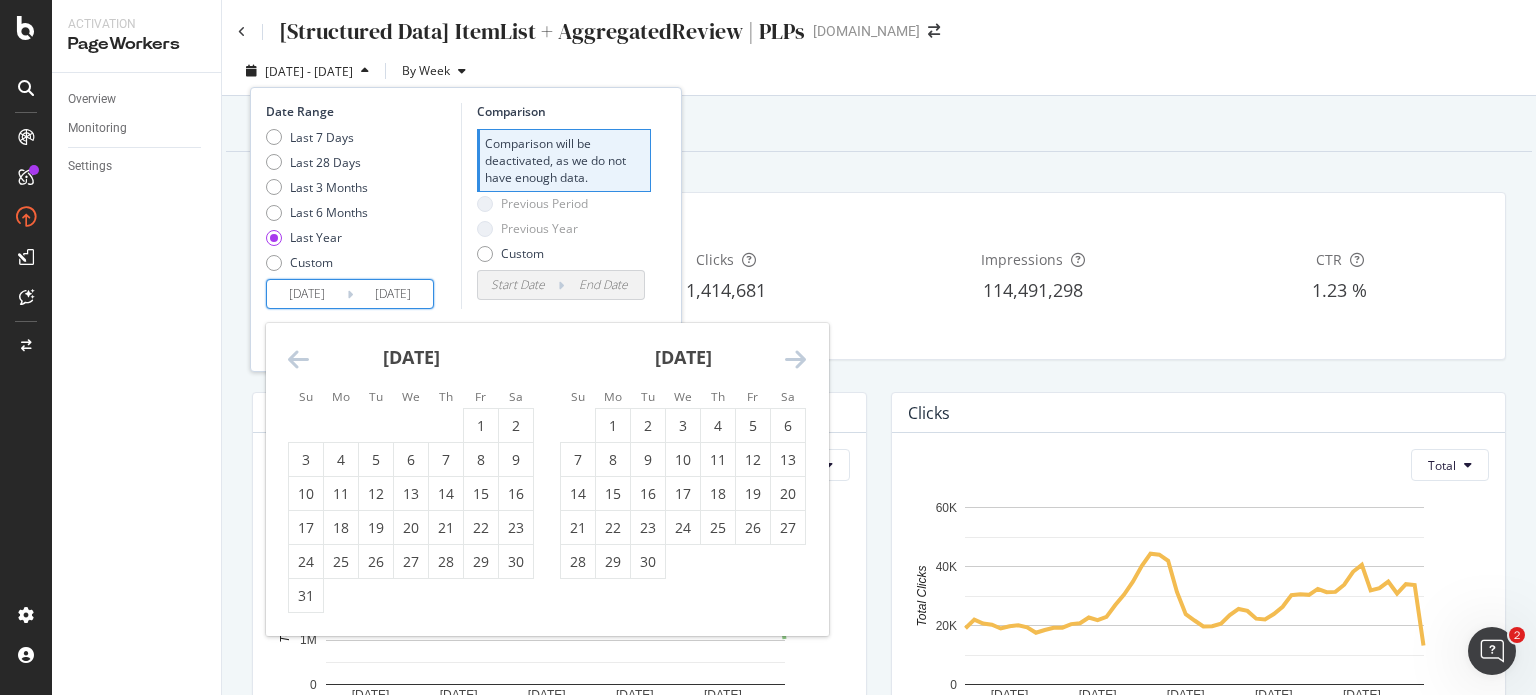 click at bounding box center (298, 359) 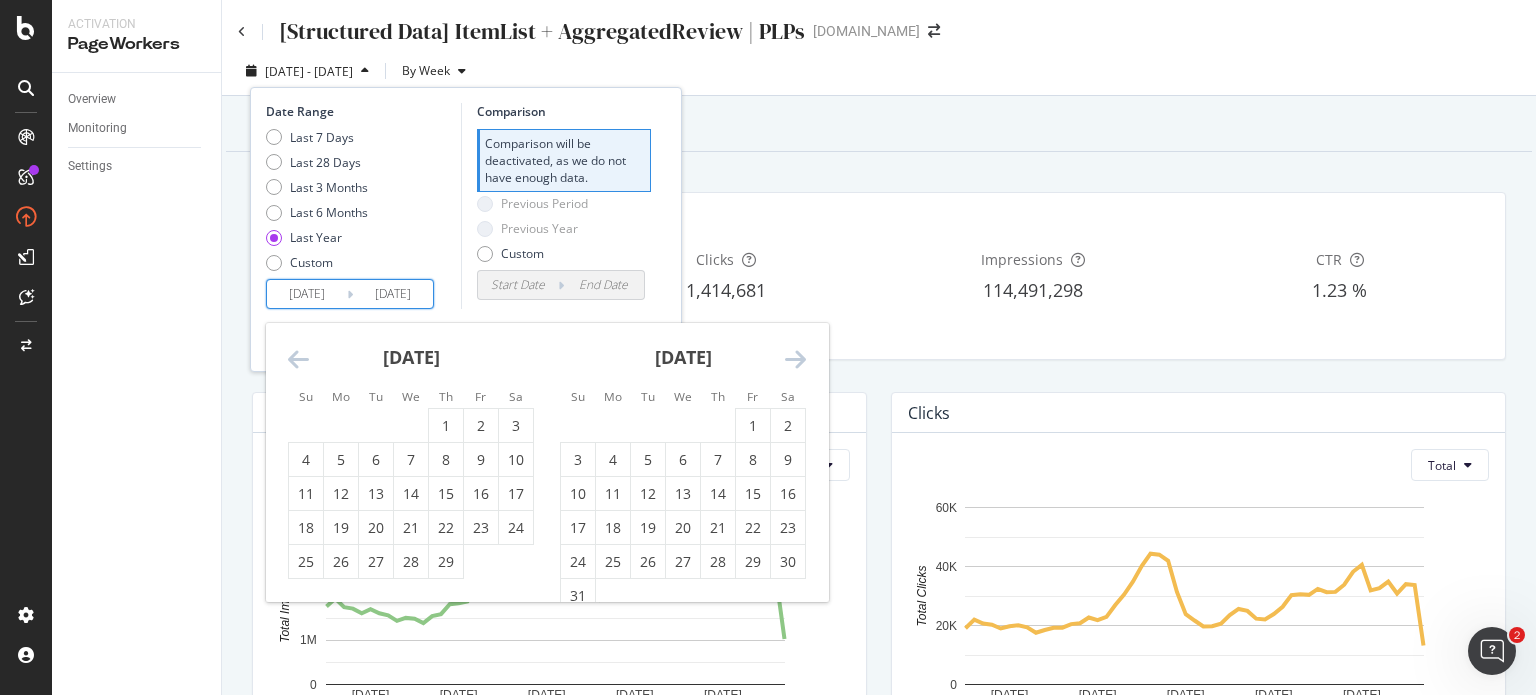 click at bounding box center [298, 359] 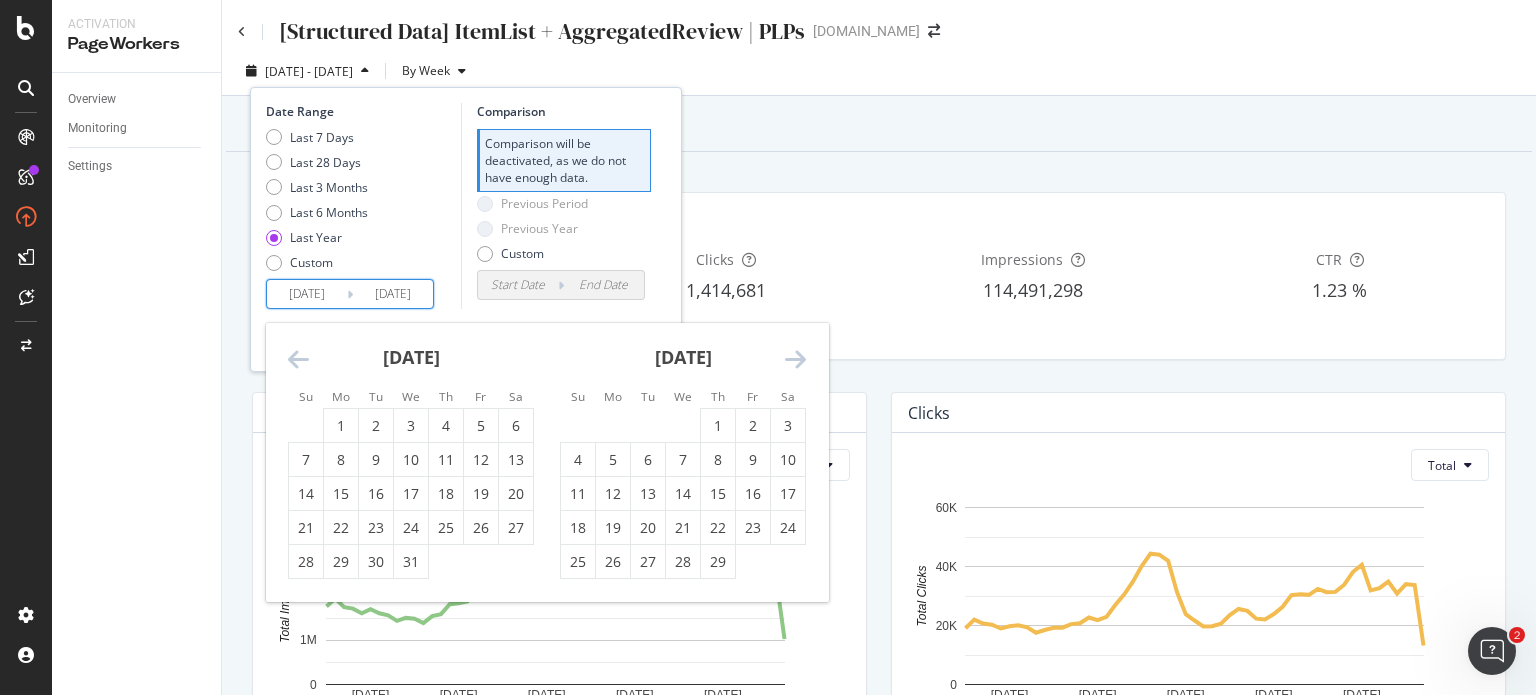 click at bounding box center [298, 359] 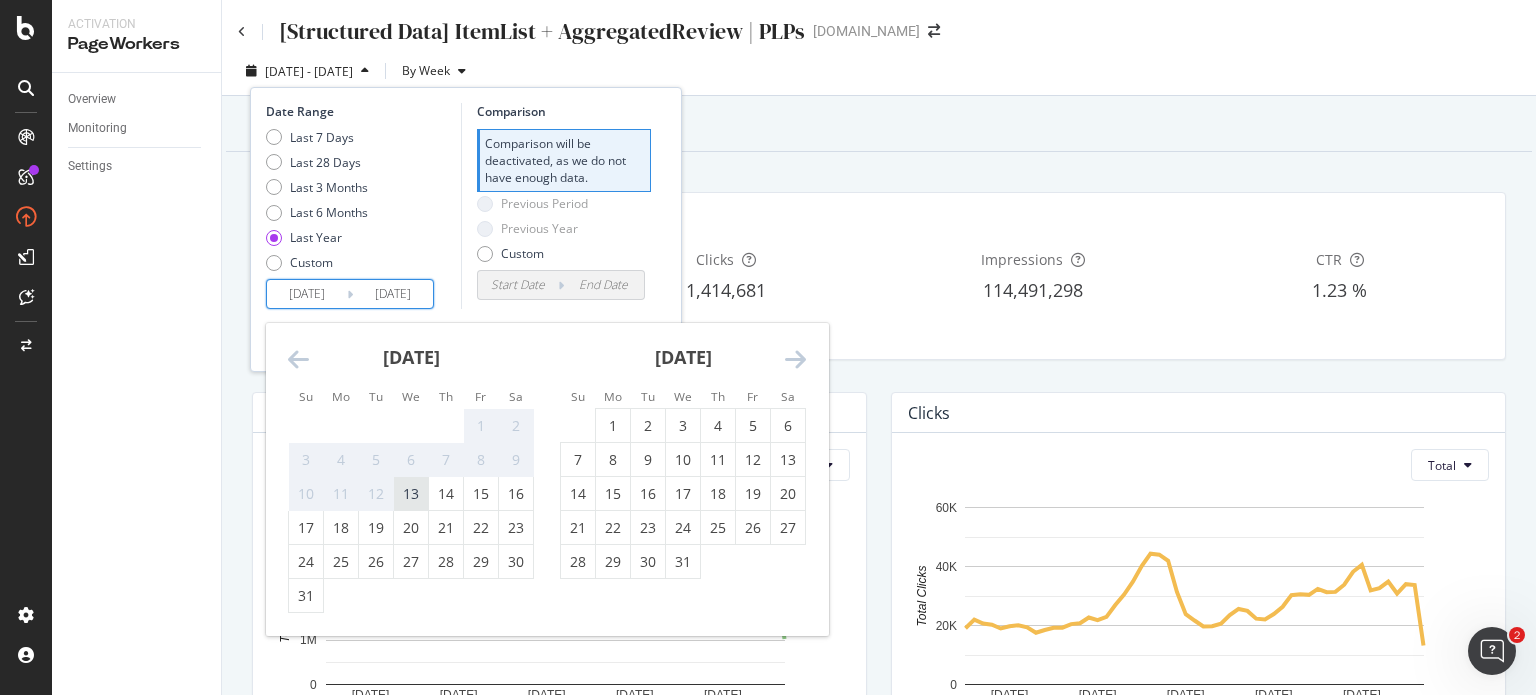 click on "13" at bounding box center (411, 494) 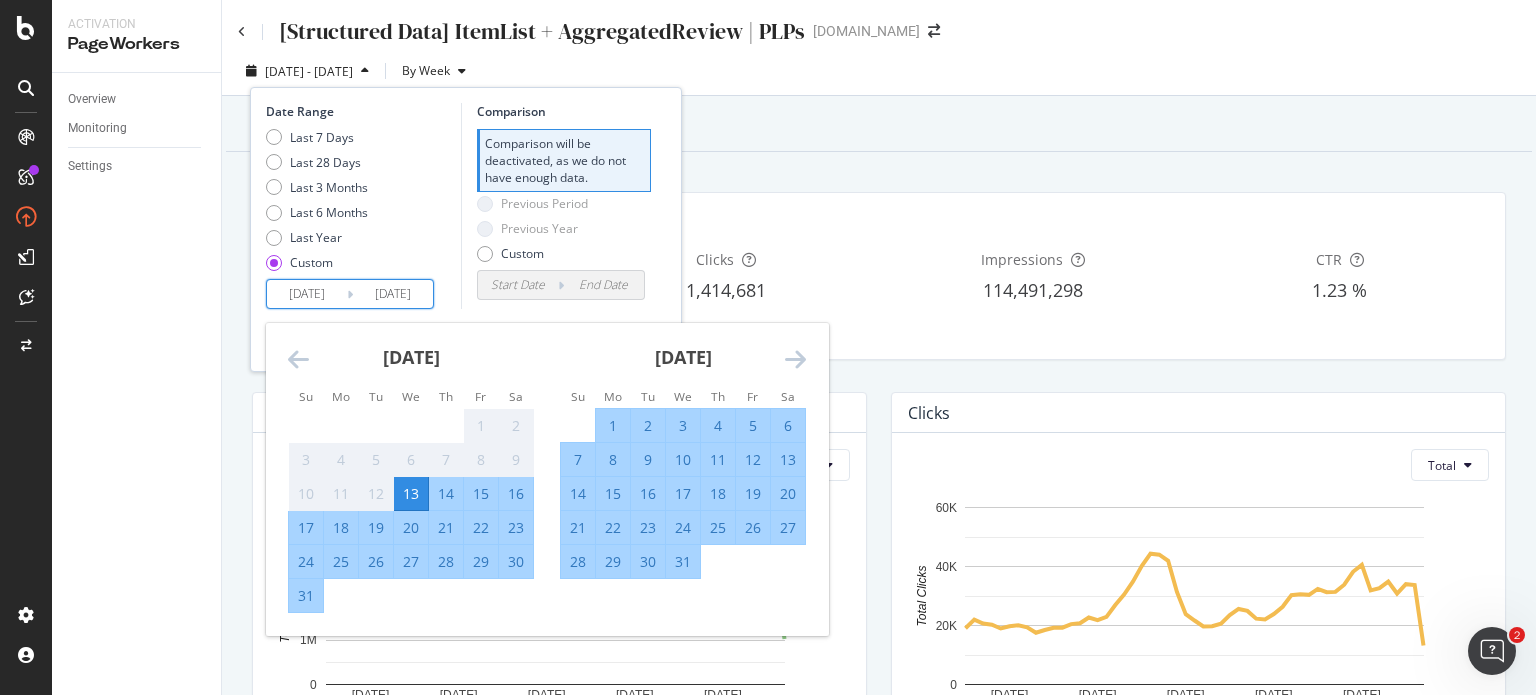 click at bounding box center [795, 359] 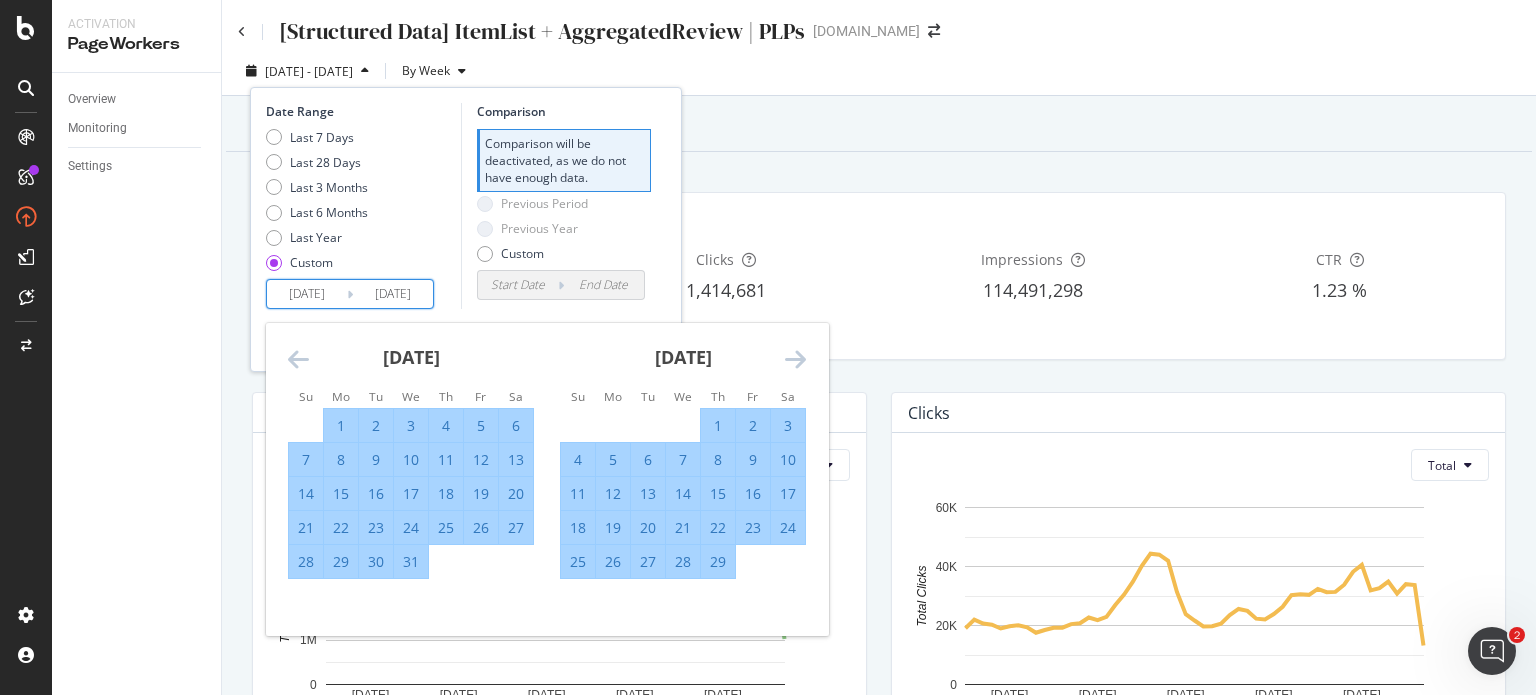 click at bounding box center [795, 359] 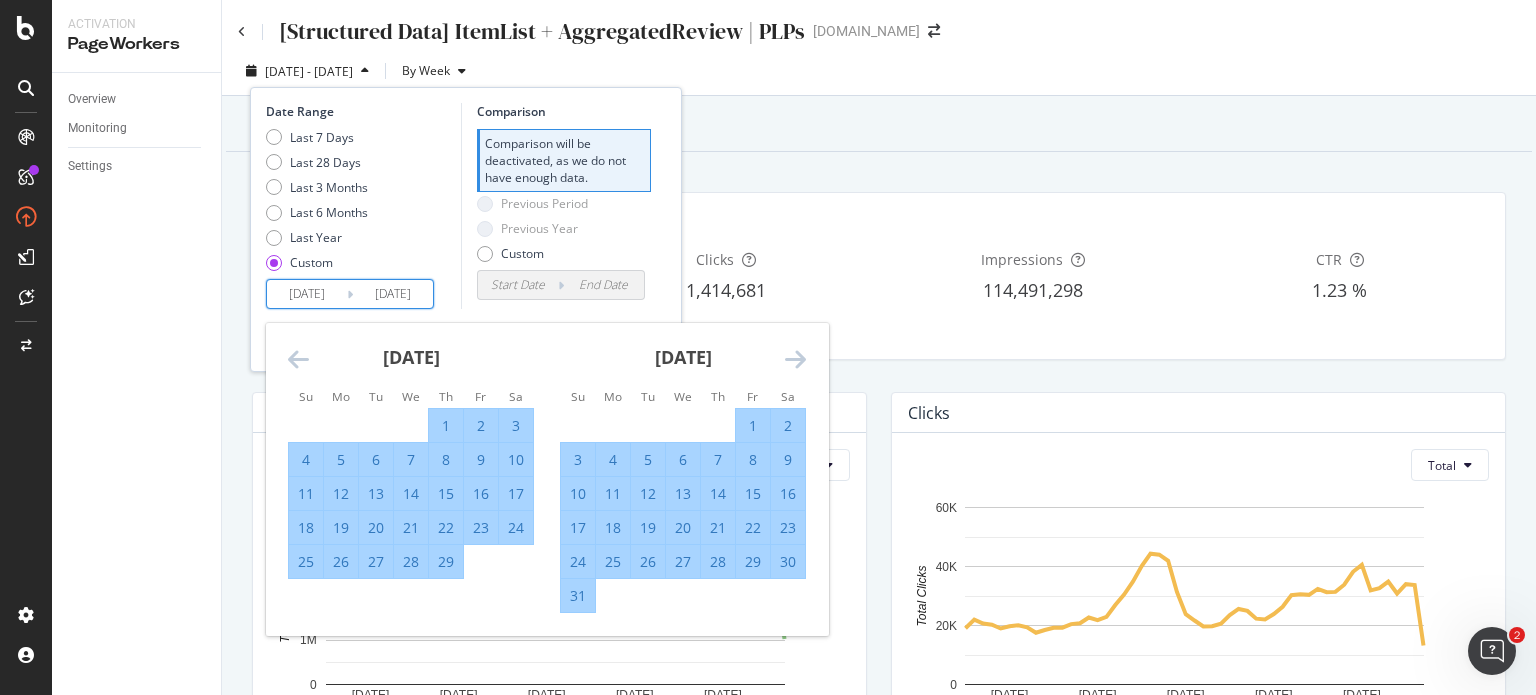 click at bounding box center (795, 359) 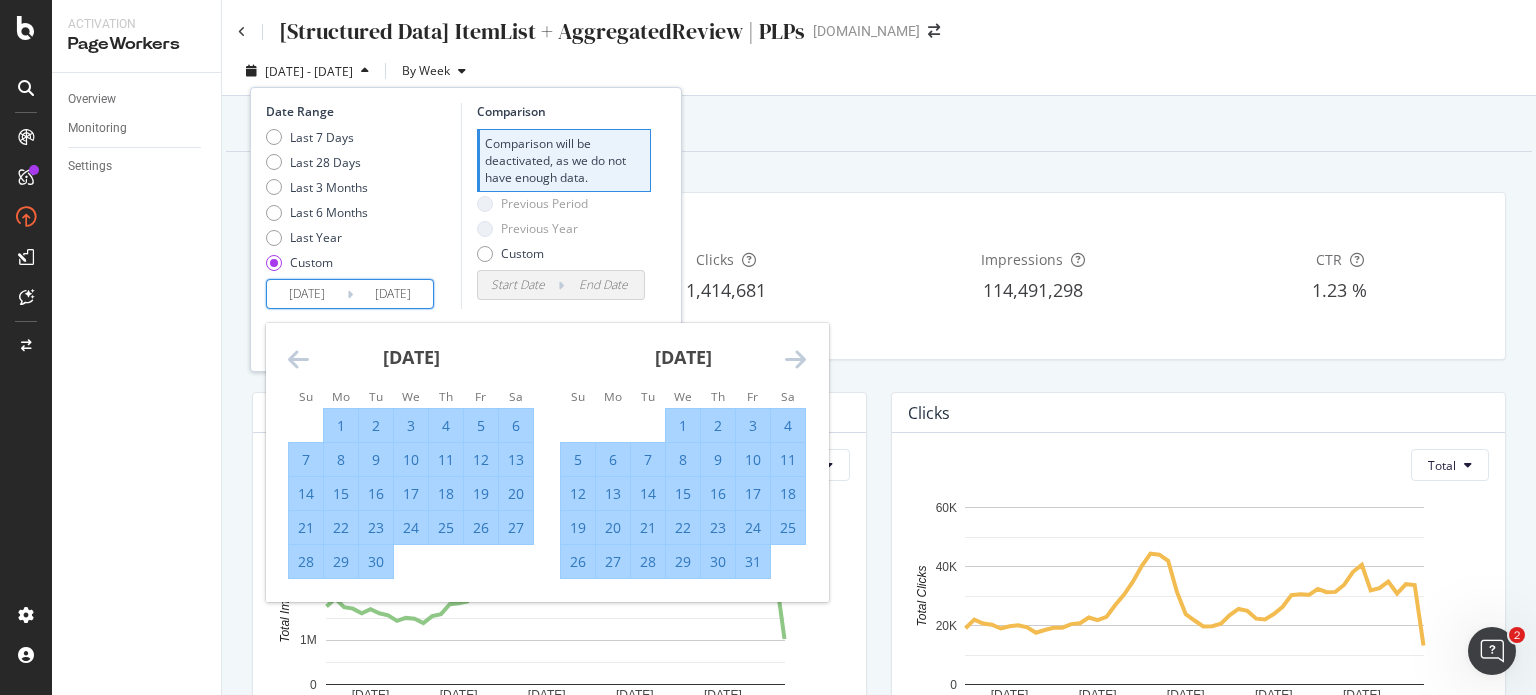 click at bounding box center [795, 359] 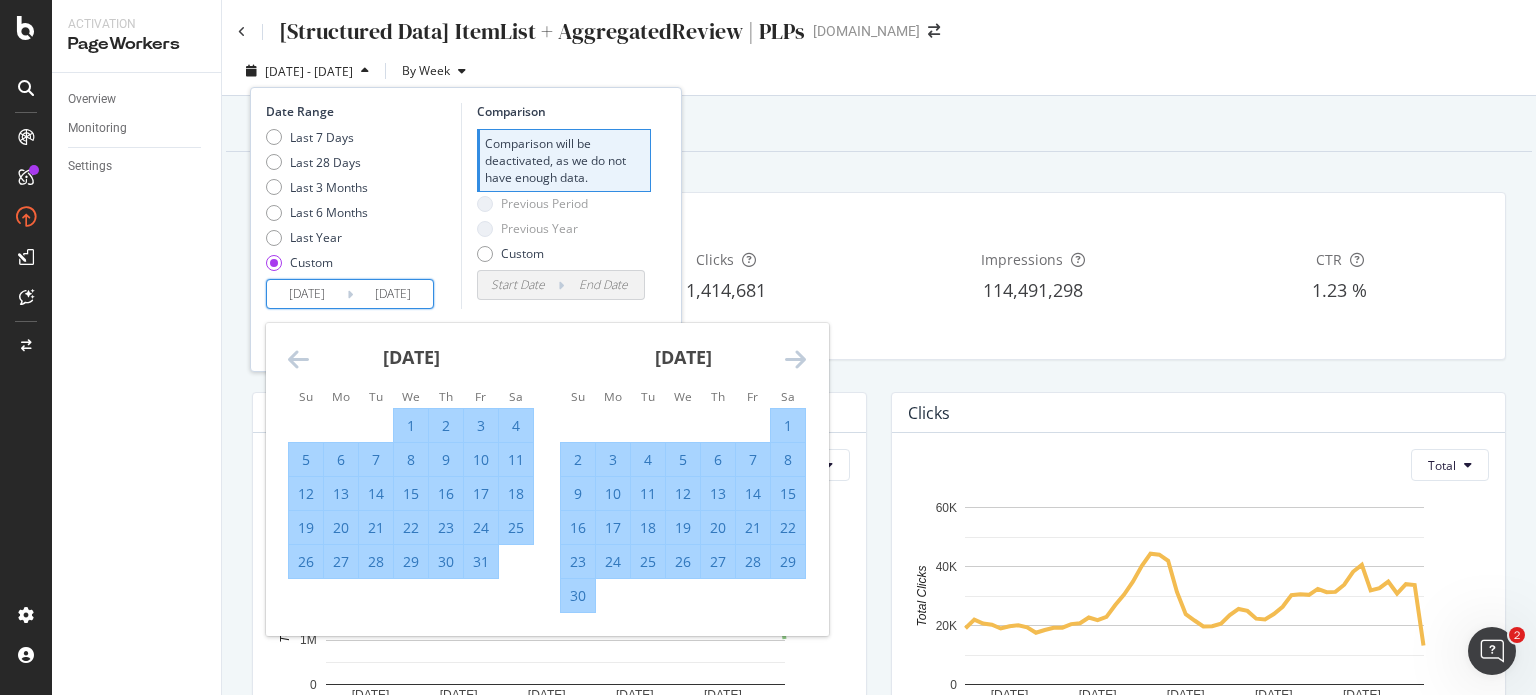 click at bounding box center (795, 359) 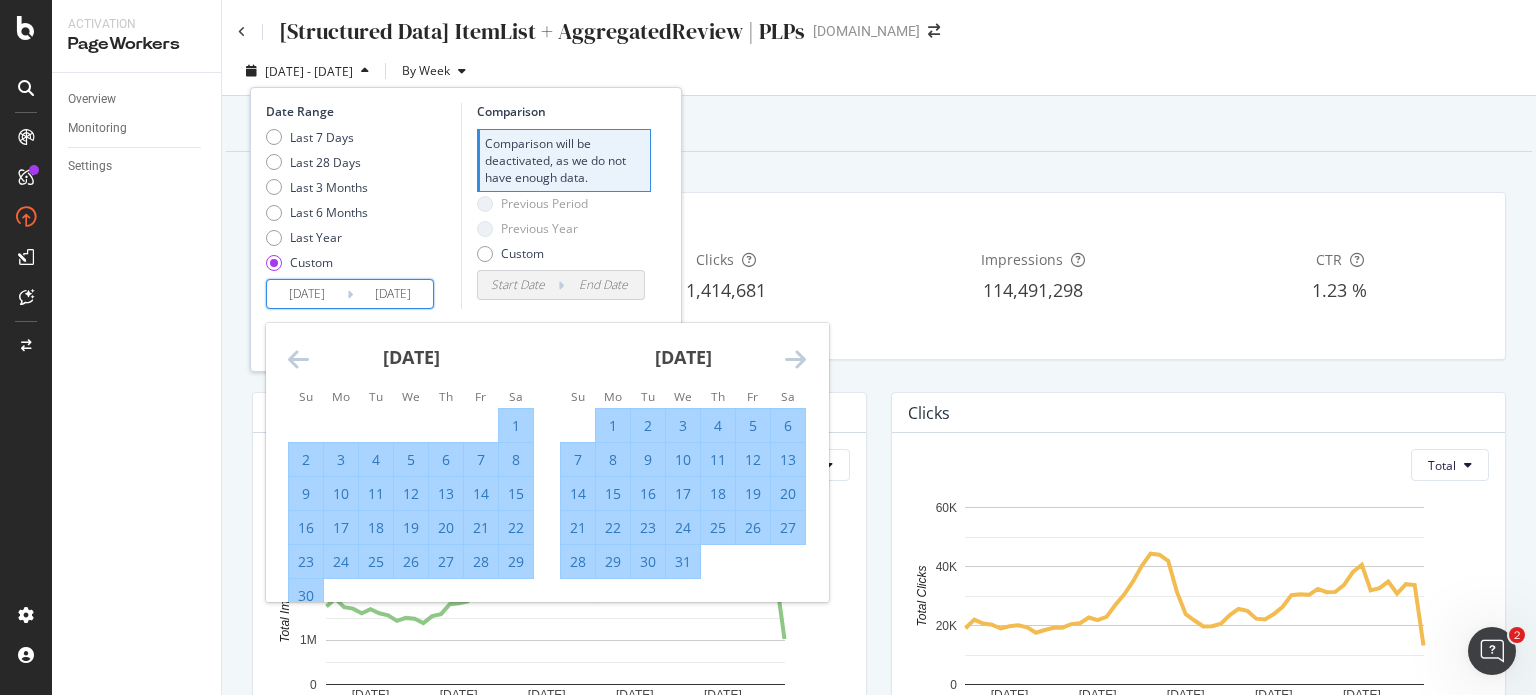 click at bounding box center [795, 359] 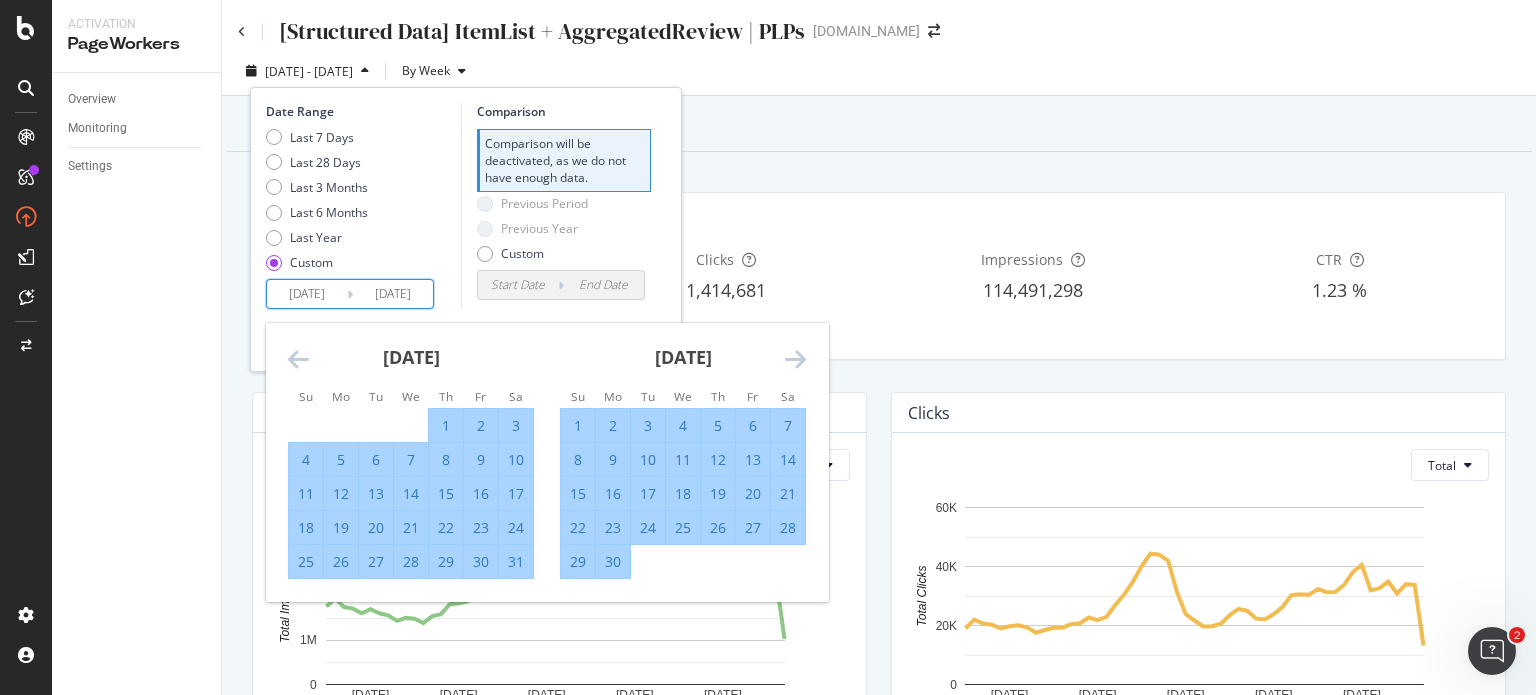 click at bounding box center [795, 359] 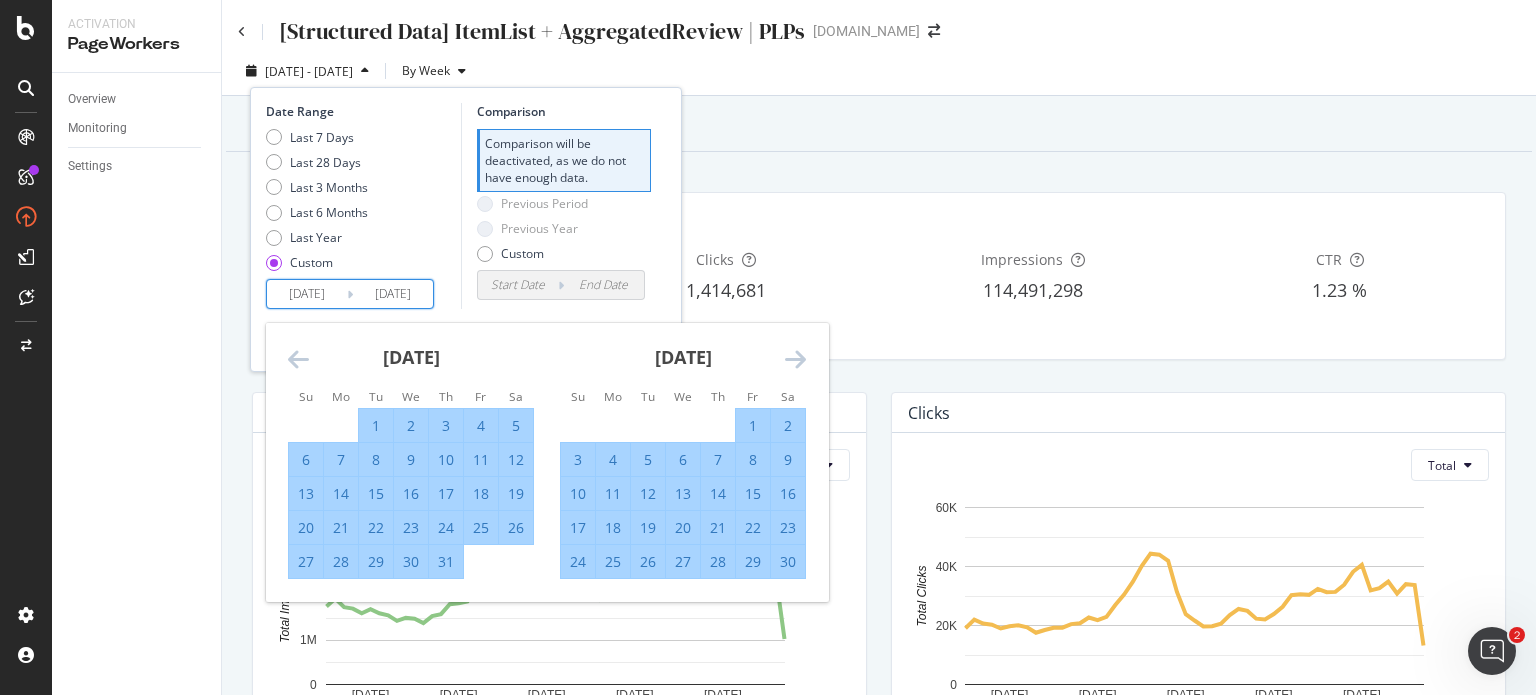 click at bounding box center (795, 359) 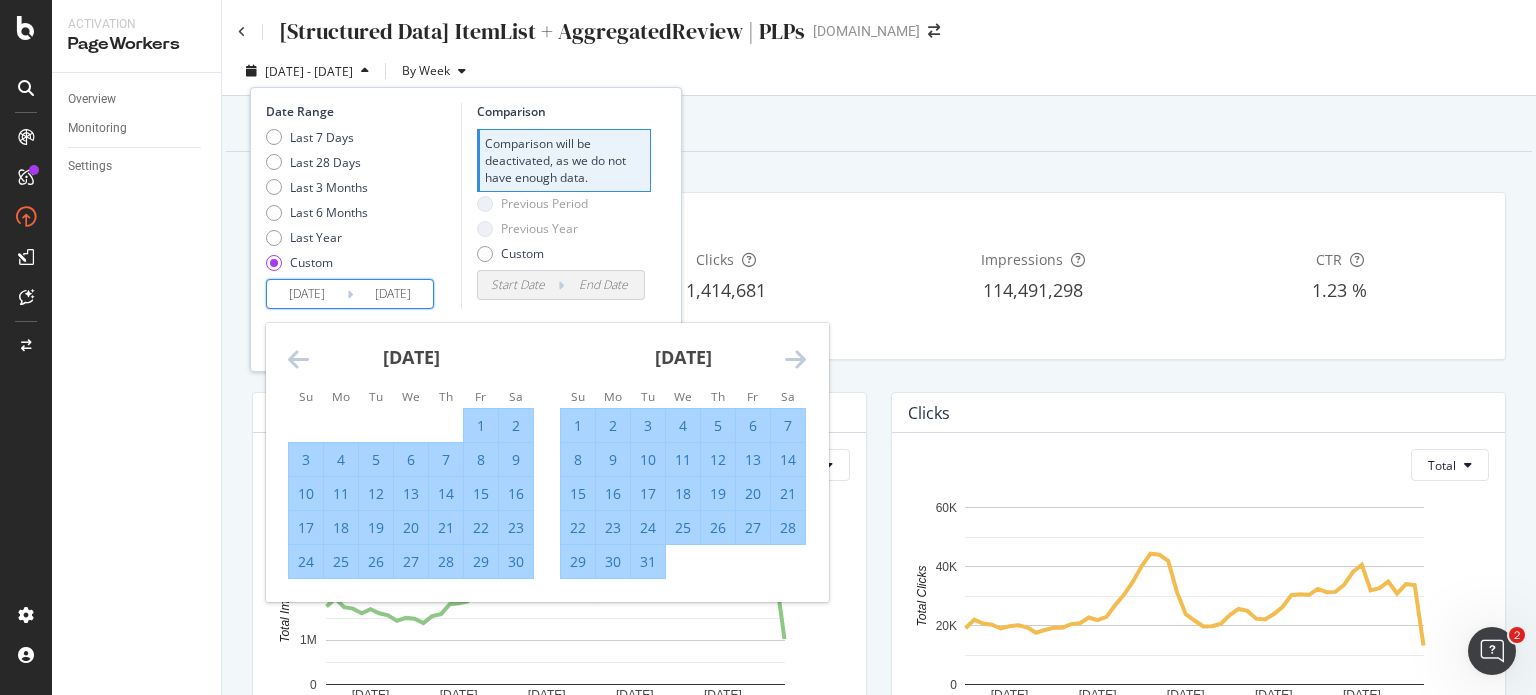 click at bounding box center [795, 359] 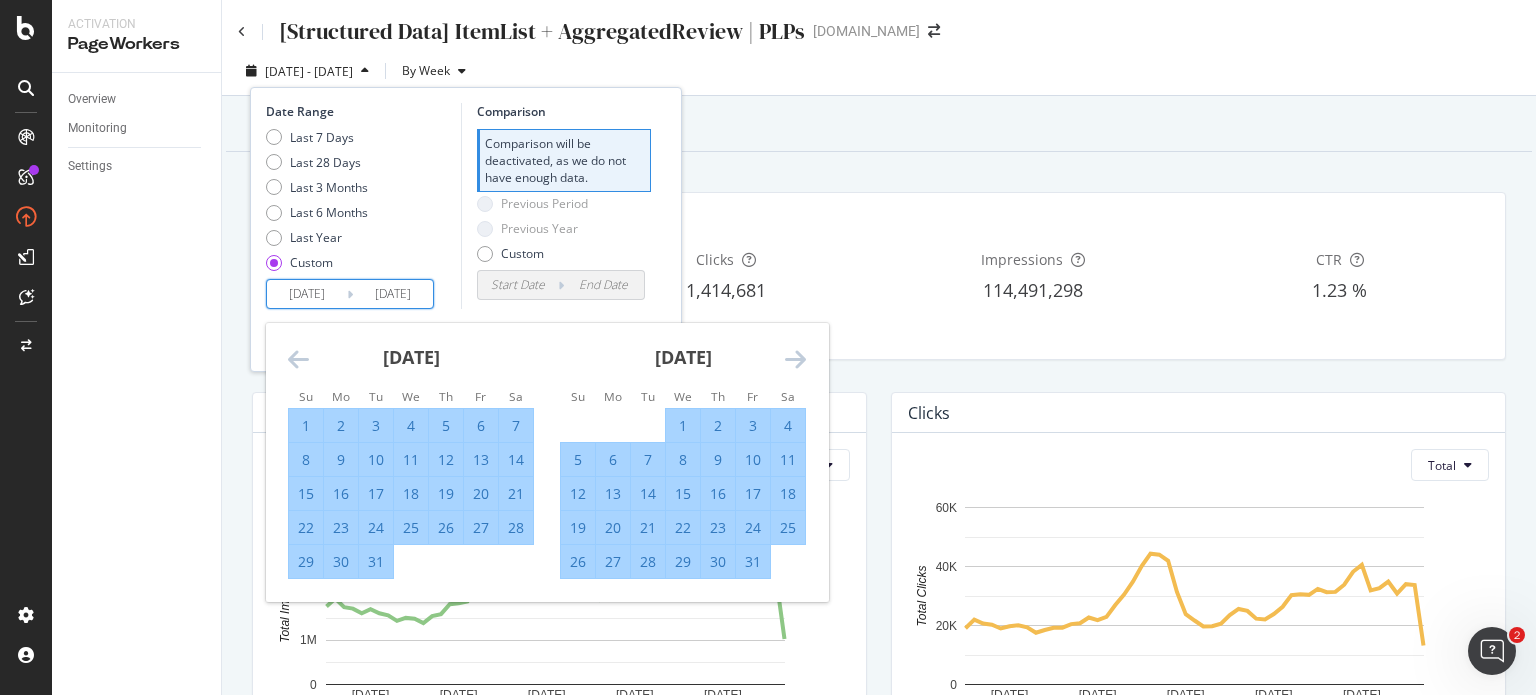 click at bounding box center (795, 359) 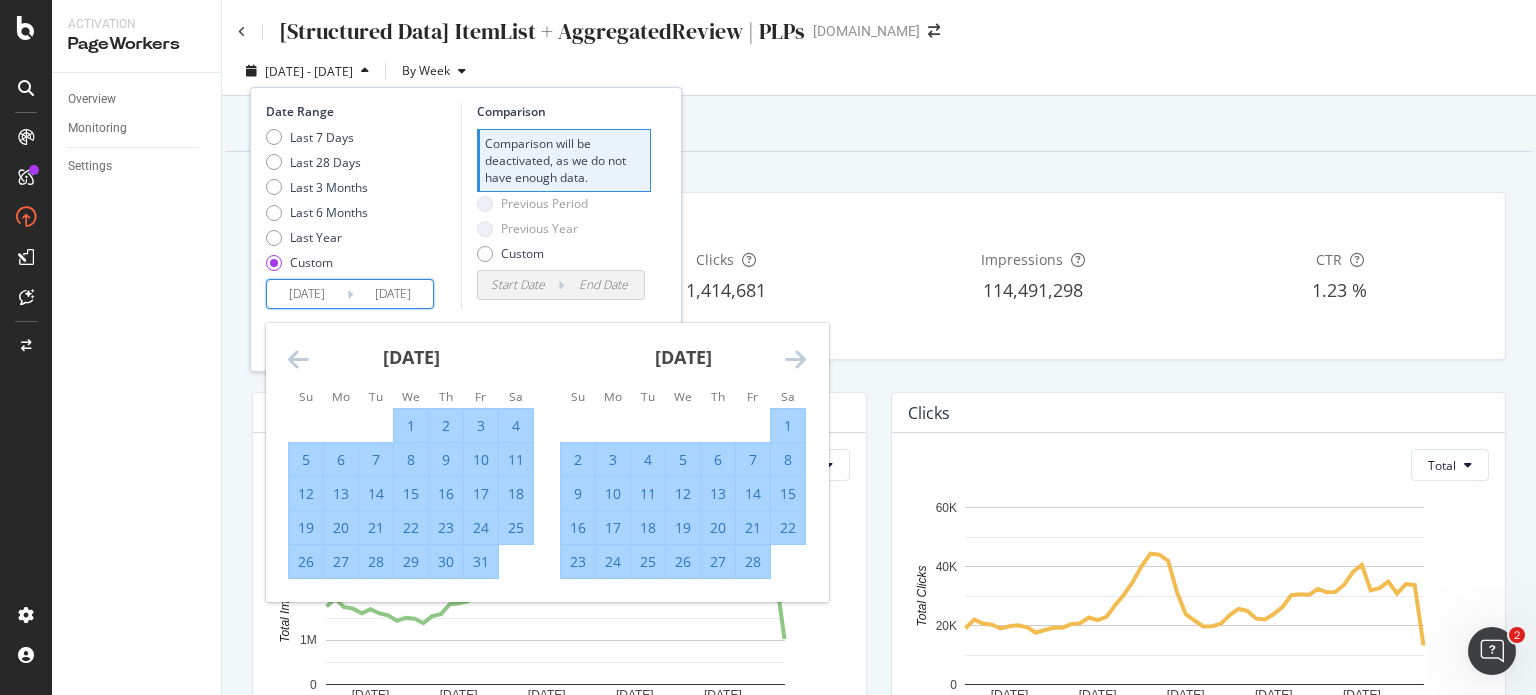 click on "28" at bounding box center (753, 562) 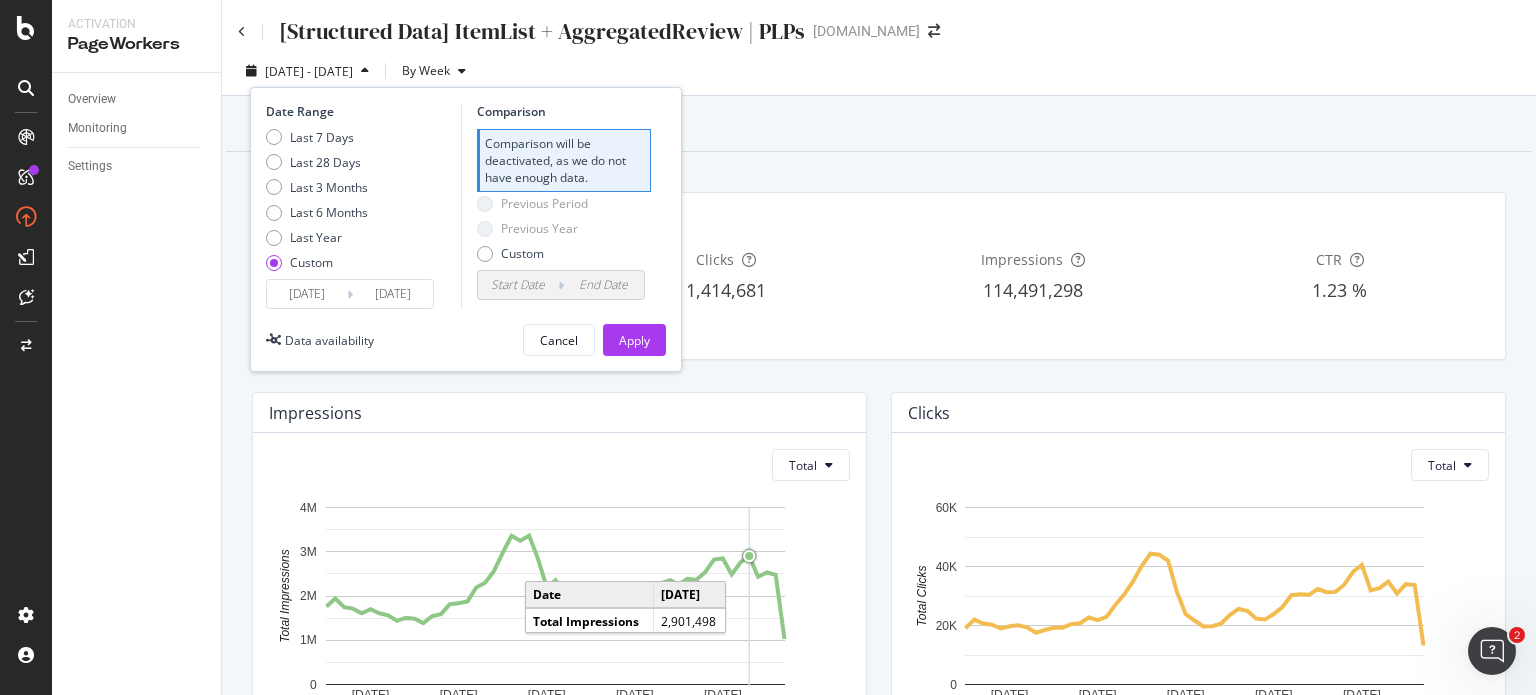 click on "Apply" at bounding box center (634, 340) 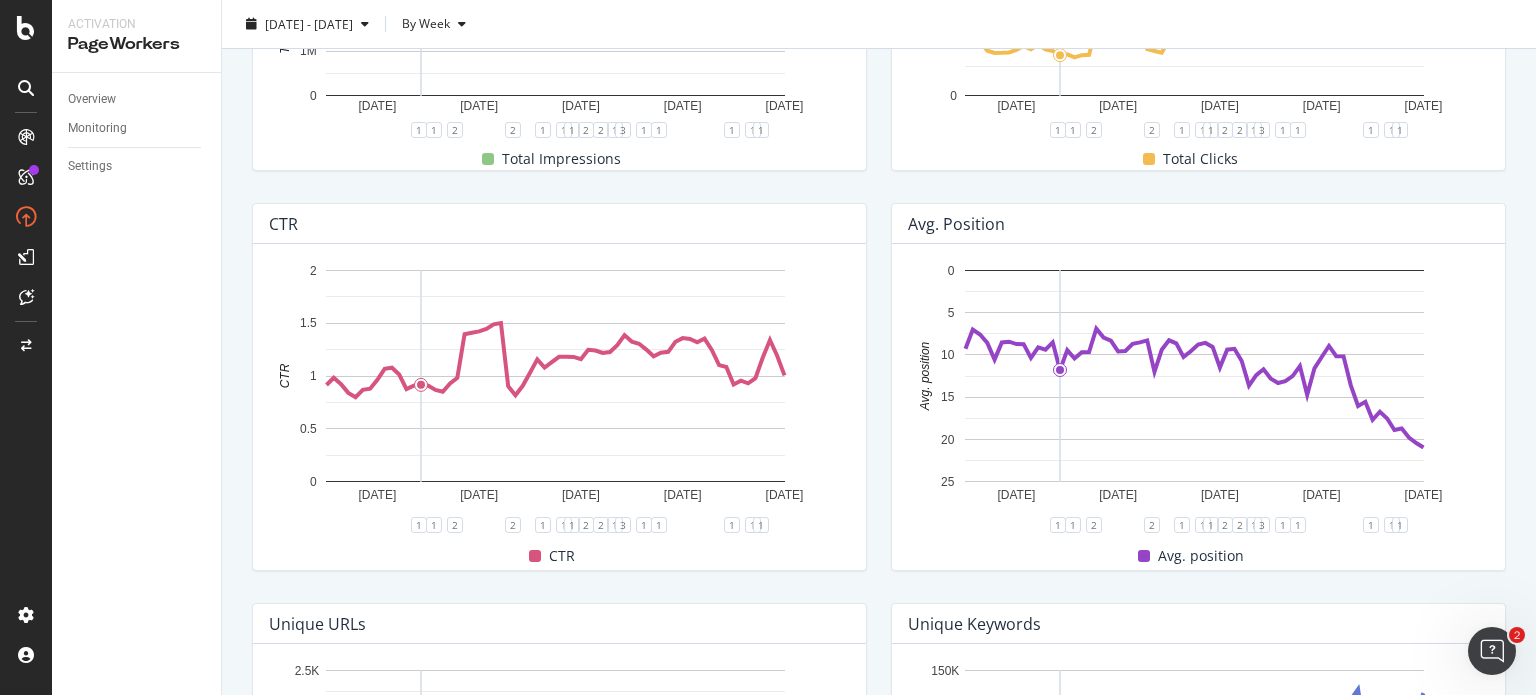 scroll, scrollTop: 591, scrollLeft: 0, axis: vertical 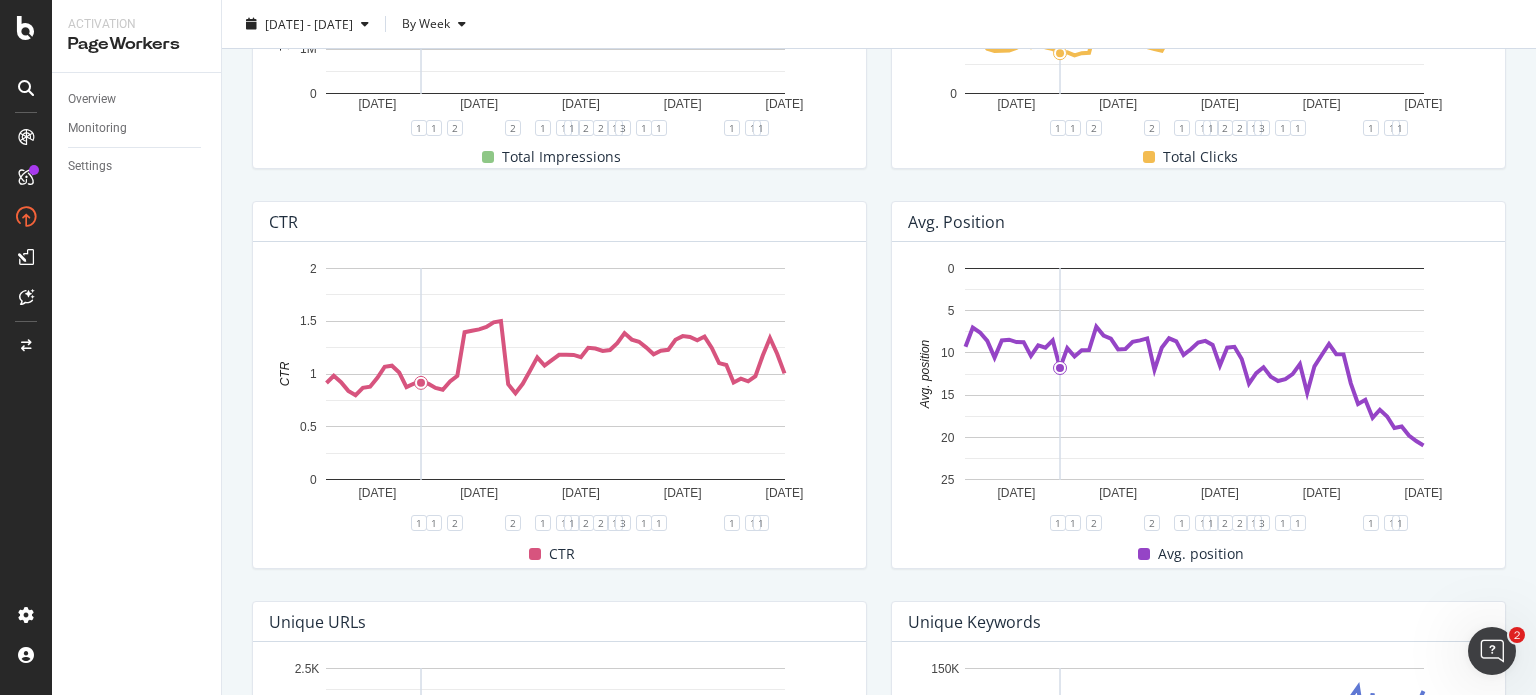 click on "Overview Reporting Duration 486 Days First Deployed on [DATE] Clicks 1,379,140 Impressions 122,069,771 CTR 1.12 % Impressions Total [DATE] [DATE] [DATE] [DATE] [DATE] 0 1M 2M 3M 4M Total Impressions Date Total Impressions [DATE] 1,937,121 [DATE] 2,316,136 [DATE] 1,976,670 [DATE] 1,806,563 [DATE] 1,804,756 [DATE] 1,665,675 [DATE] 1,658,033 [DATE] 1,603,557 [DATE] 1,568,819 [DATE] 1,456,476 [DATE] 1,693,992 [DATE] 1,781,983 [DATE] 1,660,382 [DATE] 1,491,479 [DATE] 1,536,200 [DATE] 1,489,954 [DATE] 1,607,655 [DATE] 1,486,267 [DATE] 2,370,171 [DATE] 1,907,510 [DATE] 1,791,037 [DATE] 1,793,340 [DATE] 1,826,069 [DATE] 1,911,783 [DATE] 1,597,181 [DATE] 1,739,778 [DATE] 1,846,008 [DATE] 1,598,483 [DATE] 1,840,587 [DATE] 1,793,960 [DATE] 1,764,359 [DATE] 1,941,240 [DATE] 1,747,801 [DATE] 1,714,108 [DATE] 1,607,239 [DATE] 1,701,343 1,608,699" at bounding box center (879, 280) 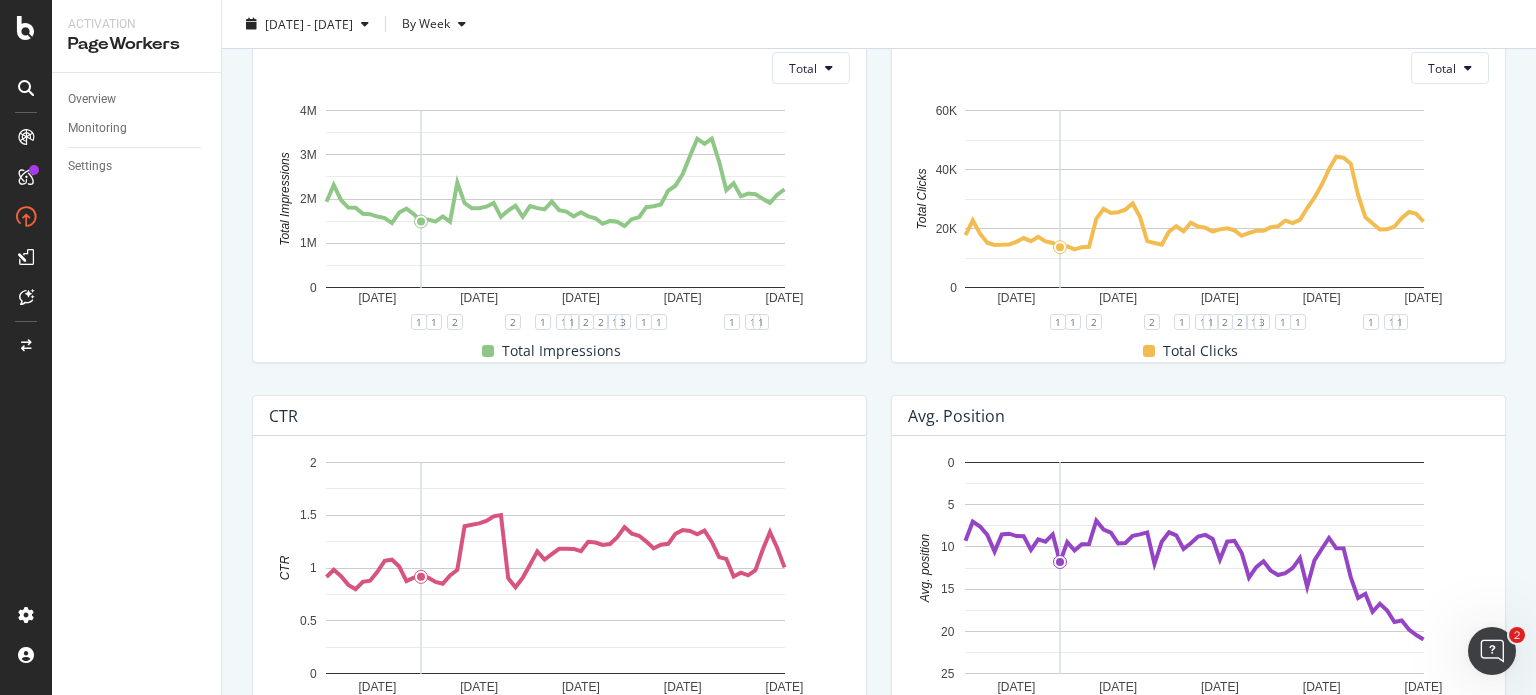 scroll, scrollTop: 453, scrollLeft: 0, axis: vertical 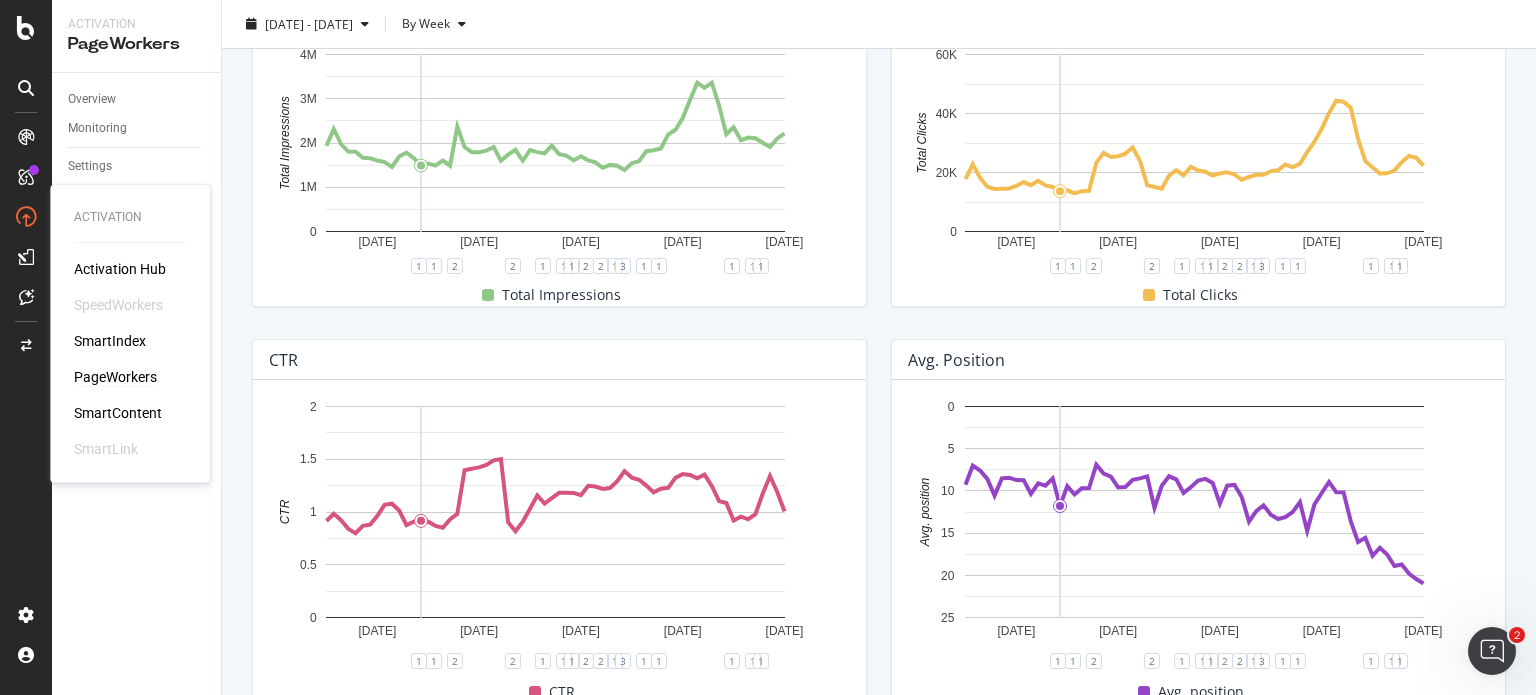 click on "PageWorkers" at bounding box center [115, 377] 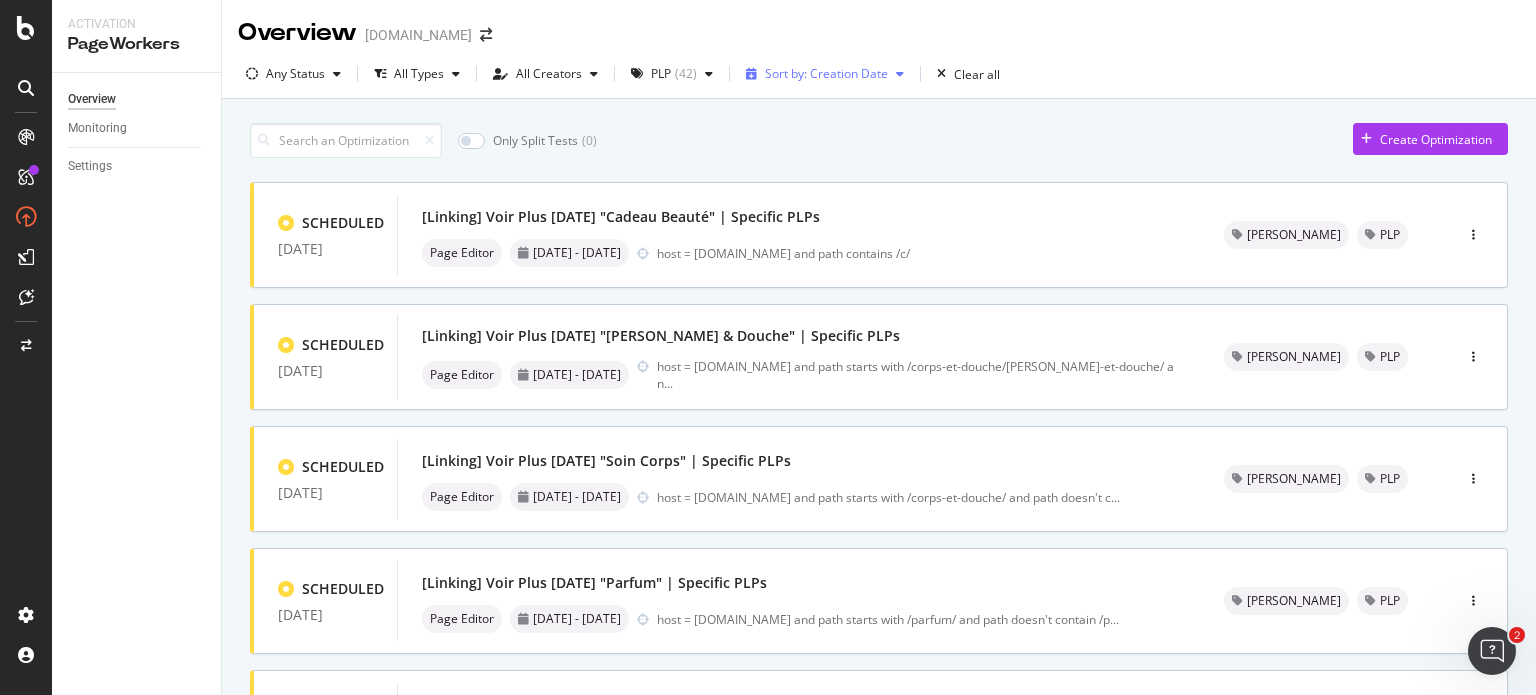 click on "Sort by: Creation Date" at bounding box center (826, 74) 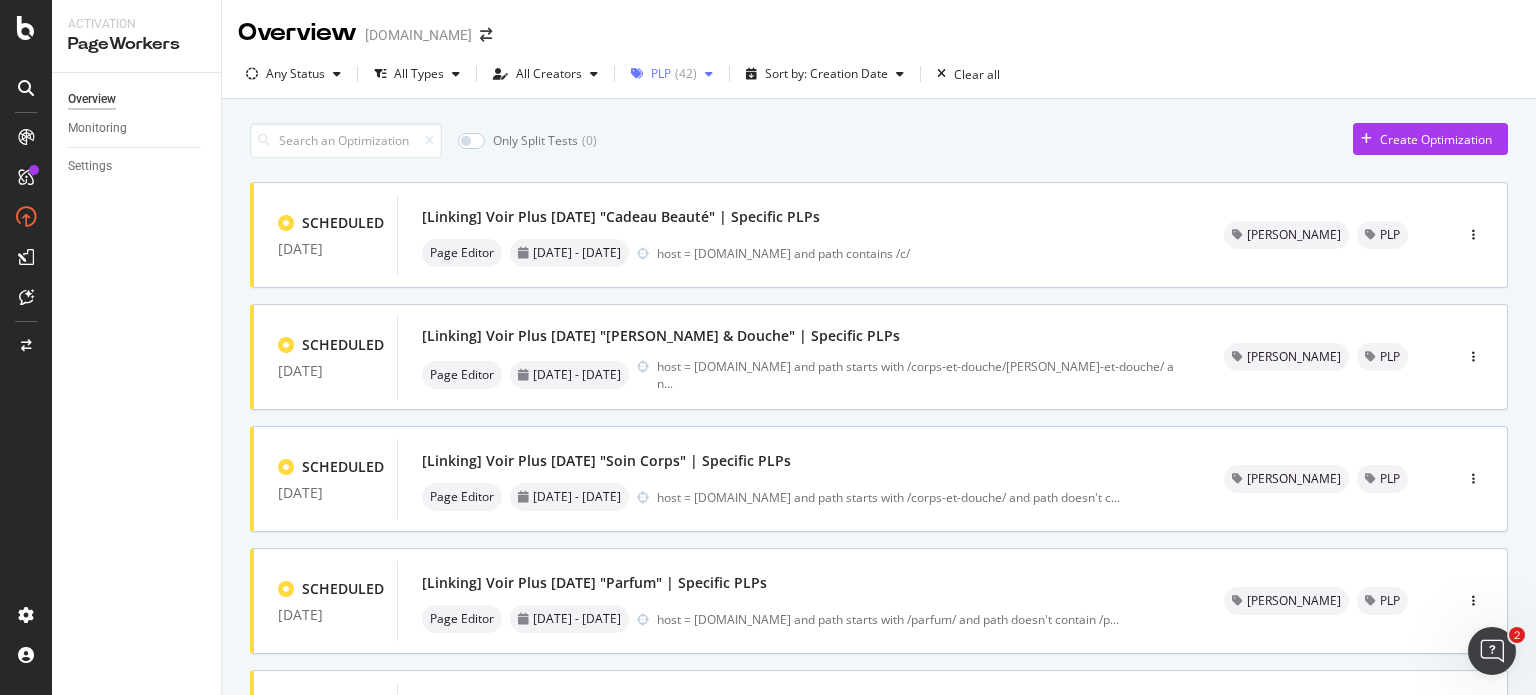 click on "PLP ( 42 )" at bounding box center (672, 74) 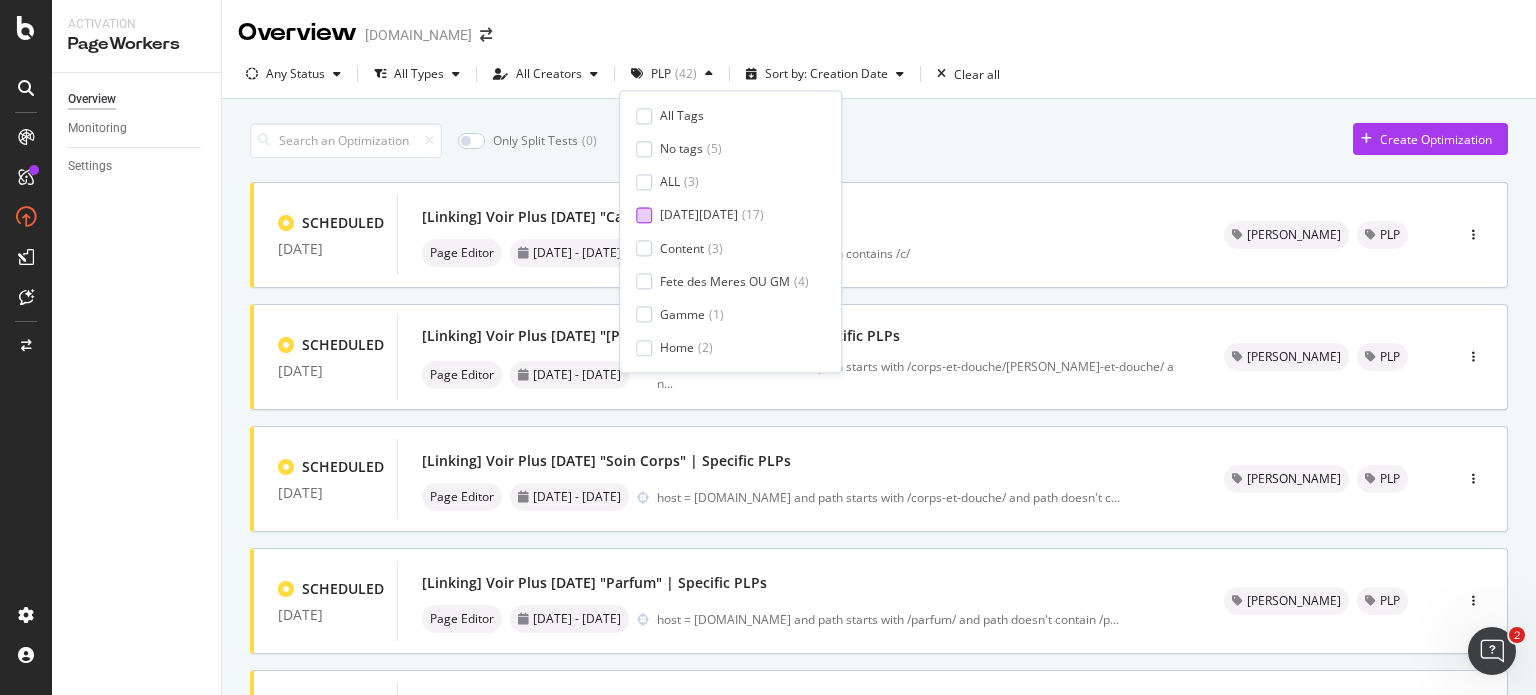 click on "[DATE][DATE] ( 17 )" at bounding box center (712, 215) 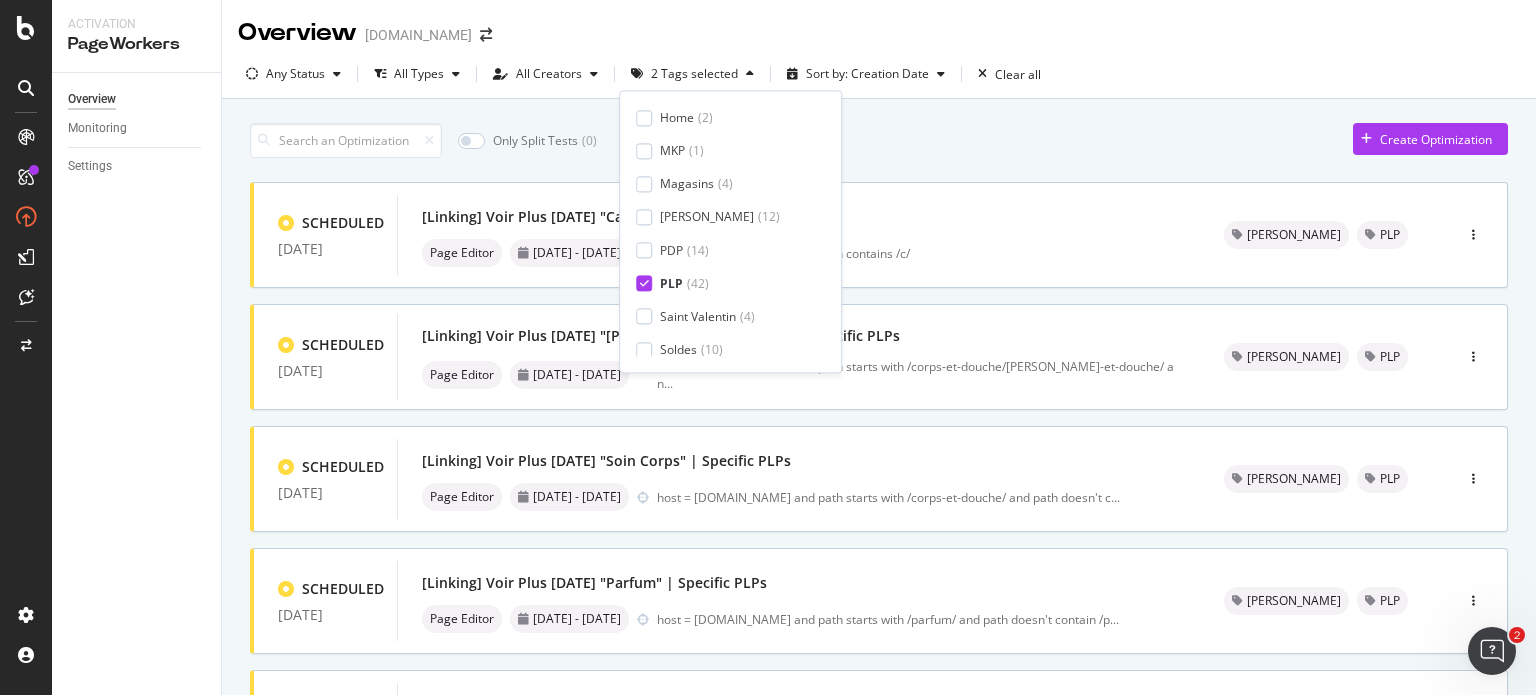 scroll, scrollTop: 232, scrollLeft: 0, axis: vertical 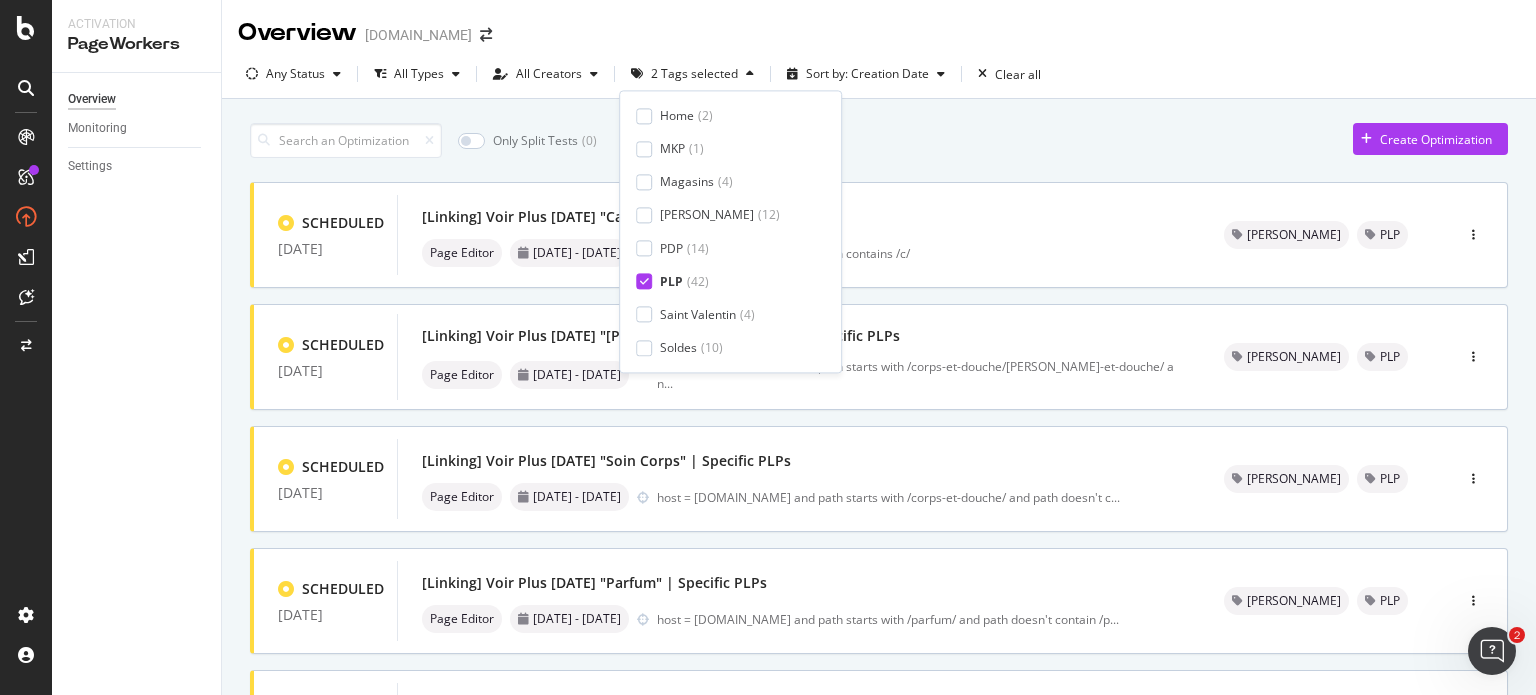 click at bounding box center (644, 282) 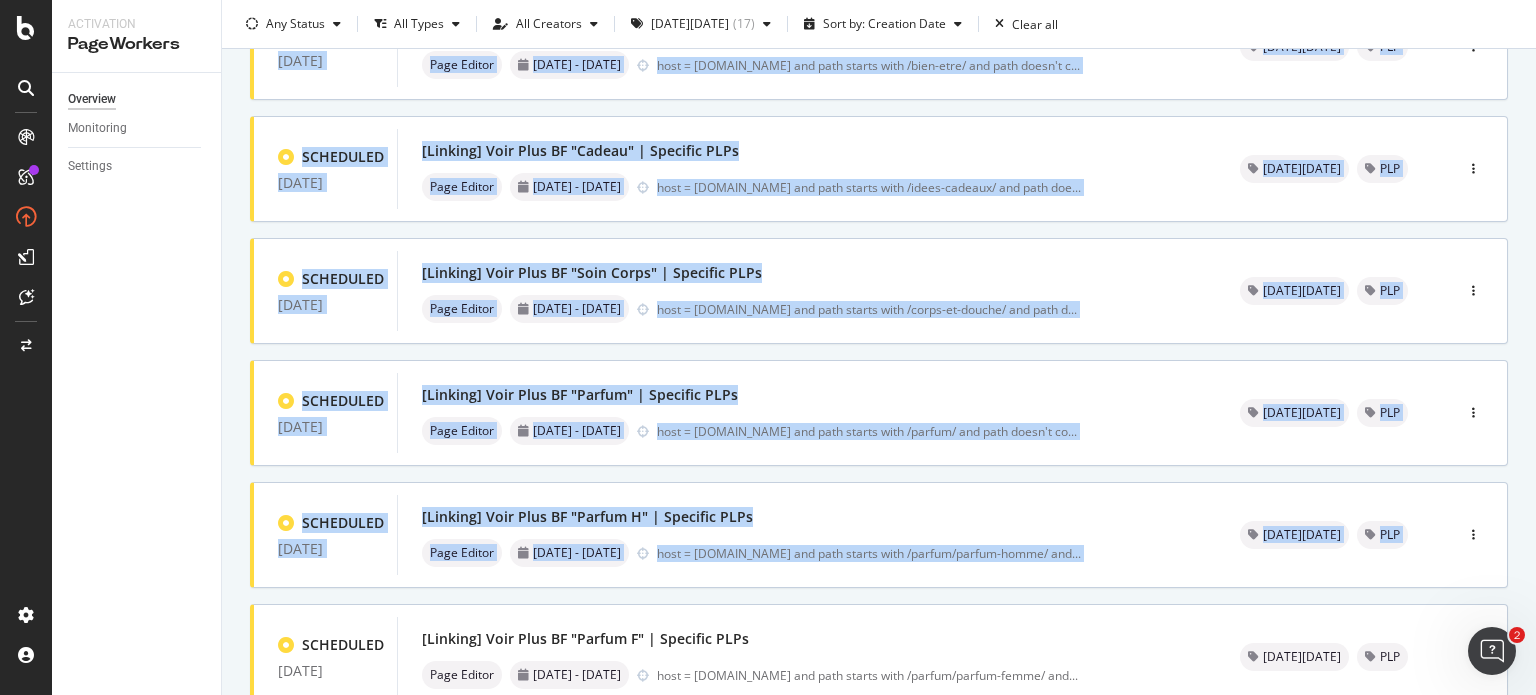 scroll, scrollTop: 451, scrollLeft: 0, axis: vertical 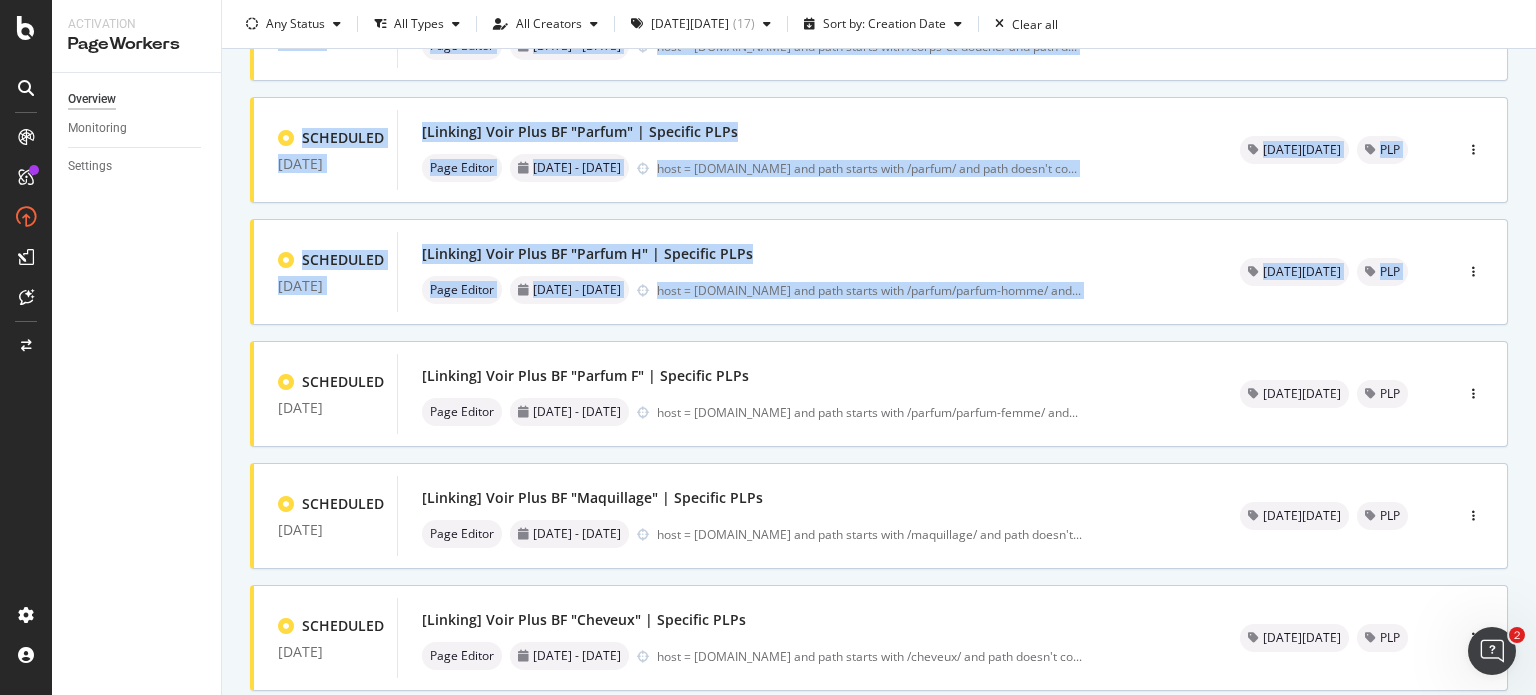 drag, startPoint x: 1535, startPoint y: 99, endPoint x: 1520, endPoint y: 295, distance: 196.57314 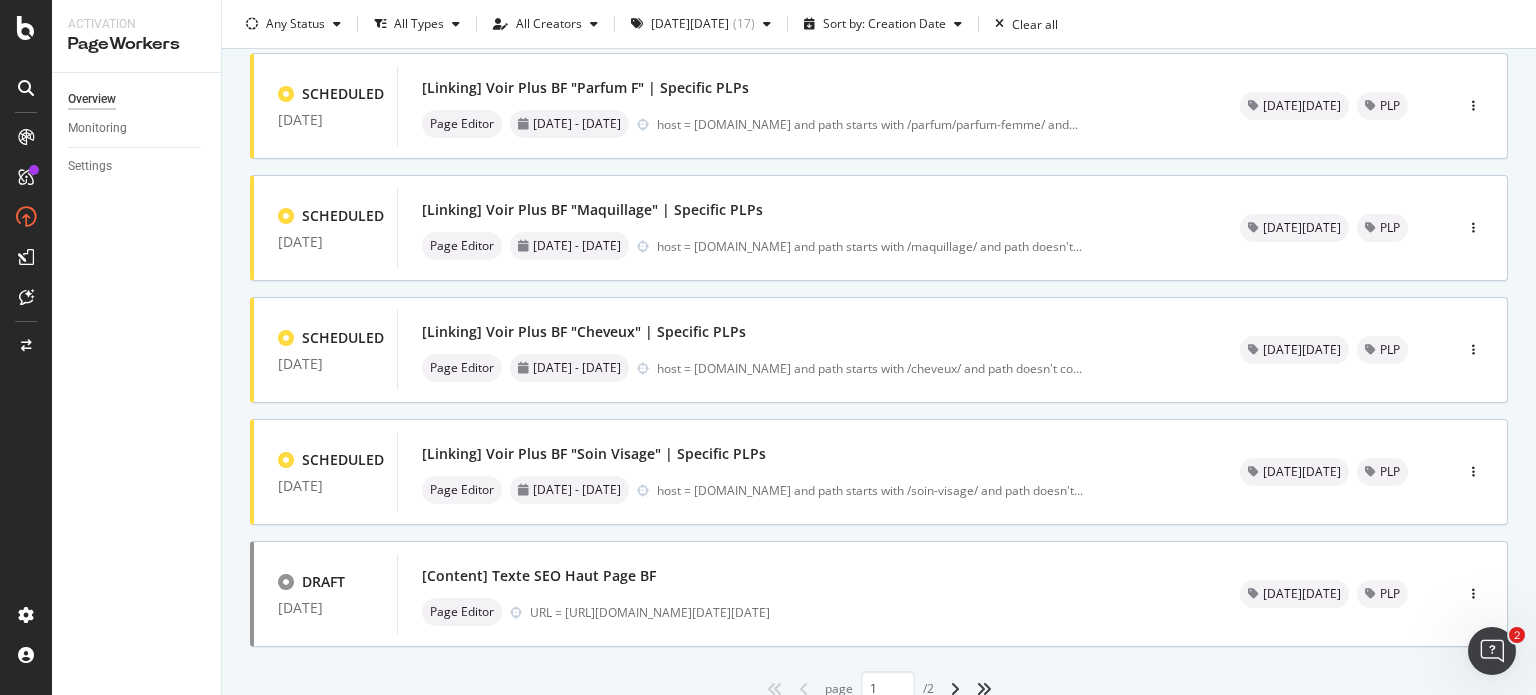 scroll, scrollTop: 819, scrollLeft: 0, axis: vertical 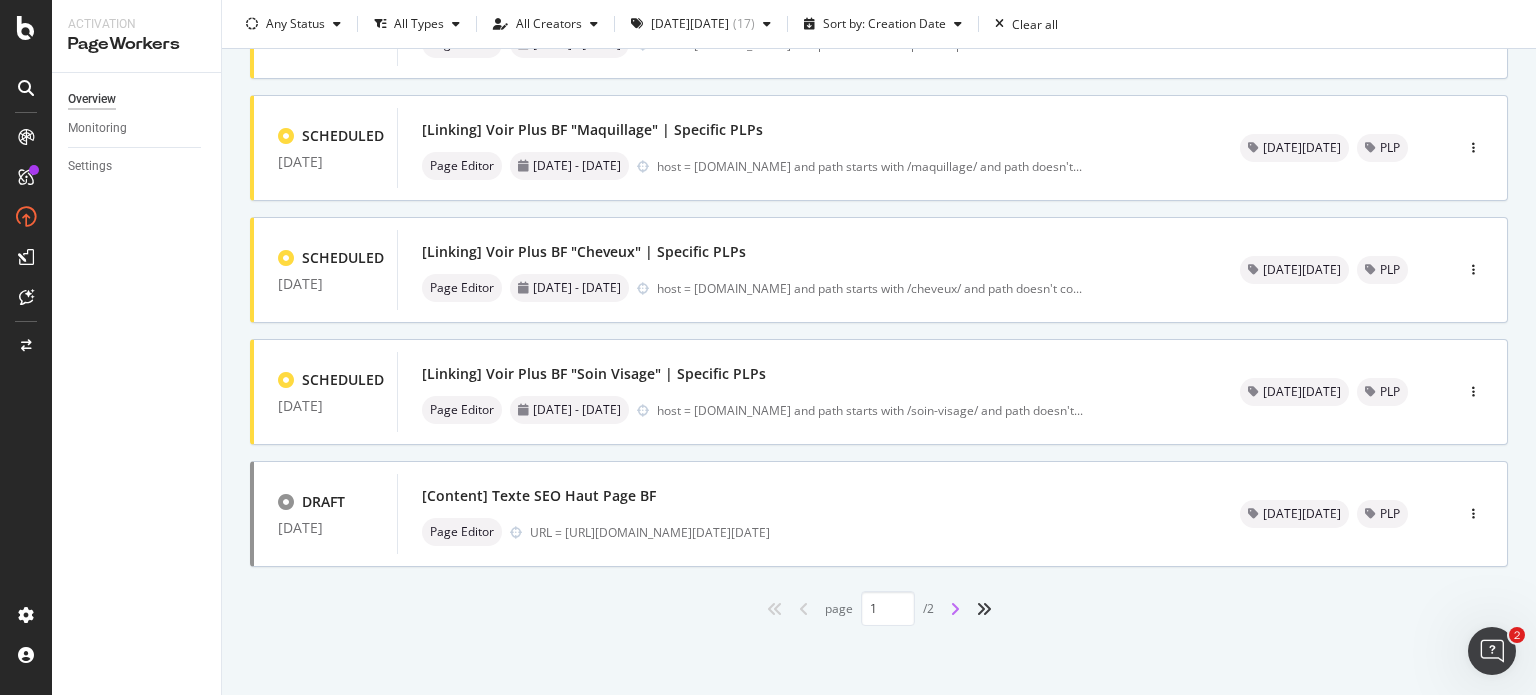 click at bounding box center [955, 609] 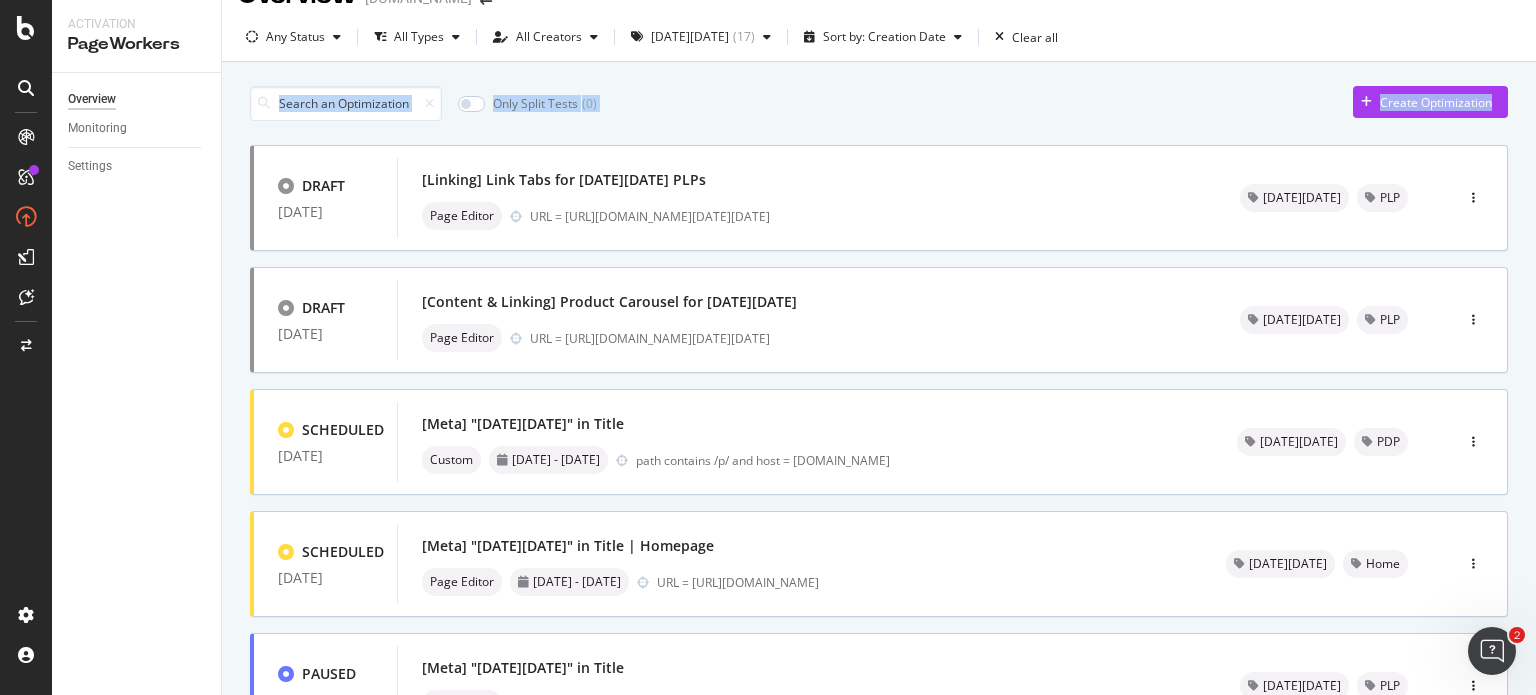 scroll, scrollTop: 0, scrollLeft: 0, axis: both 